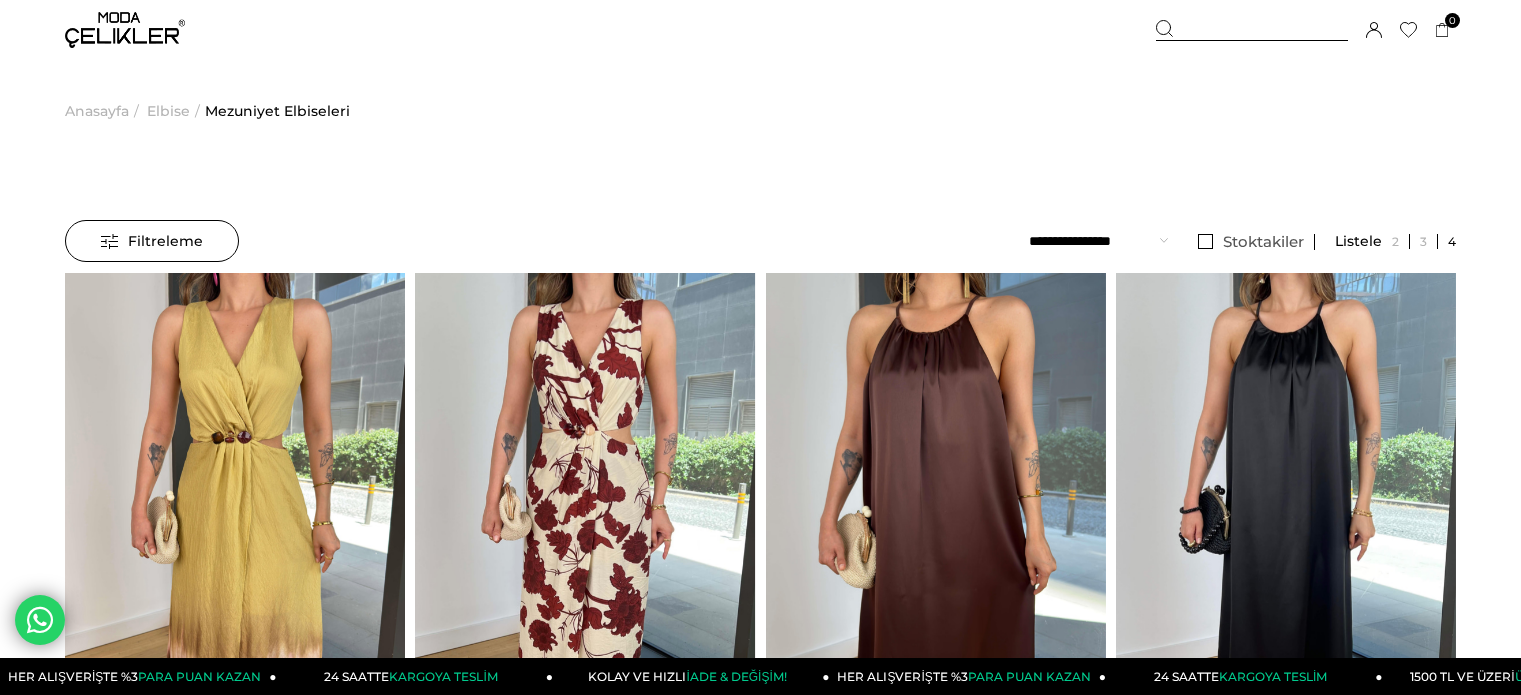 scroll, scrollTop: 0, scrollLeft: 0, axis: both 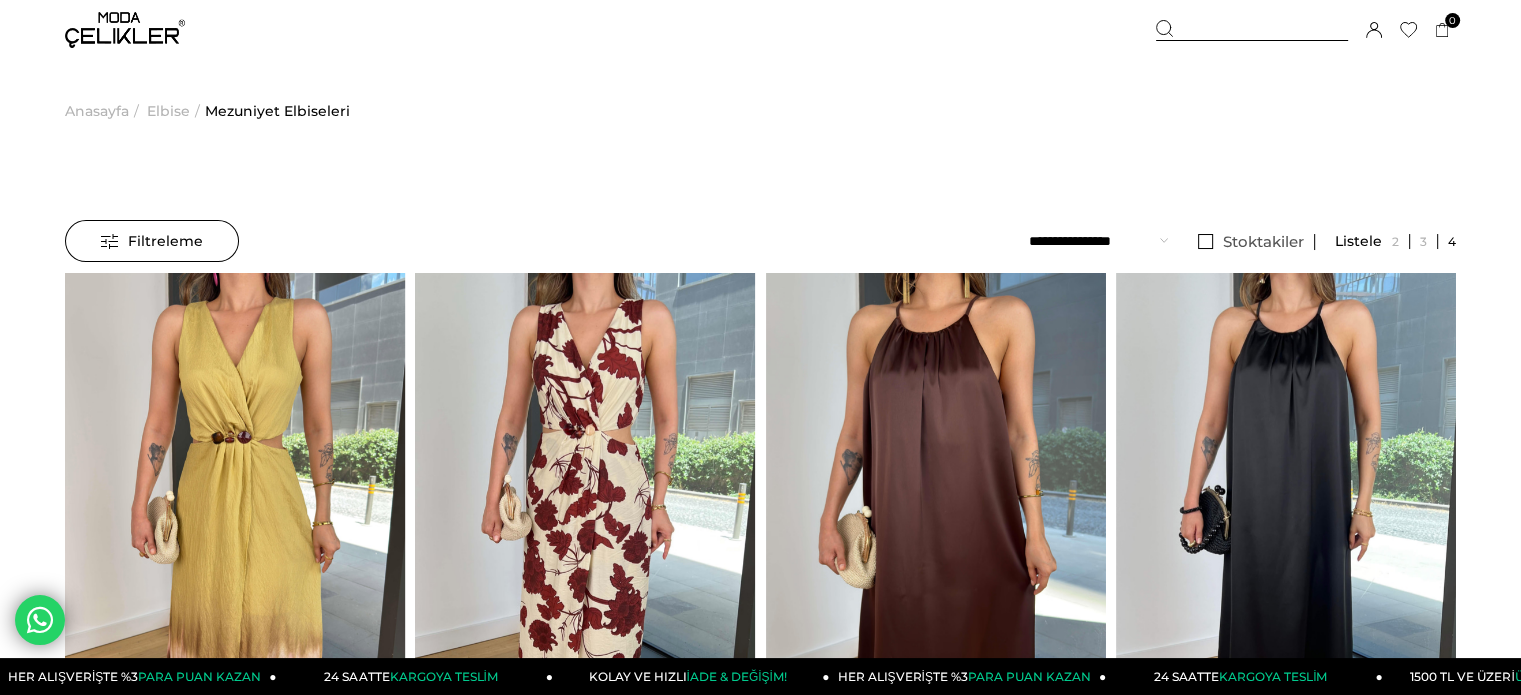 click on "Elbise" at bounding box center [168, 111] 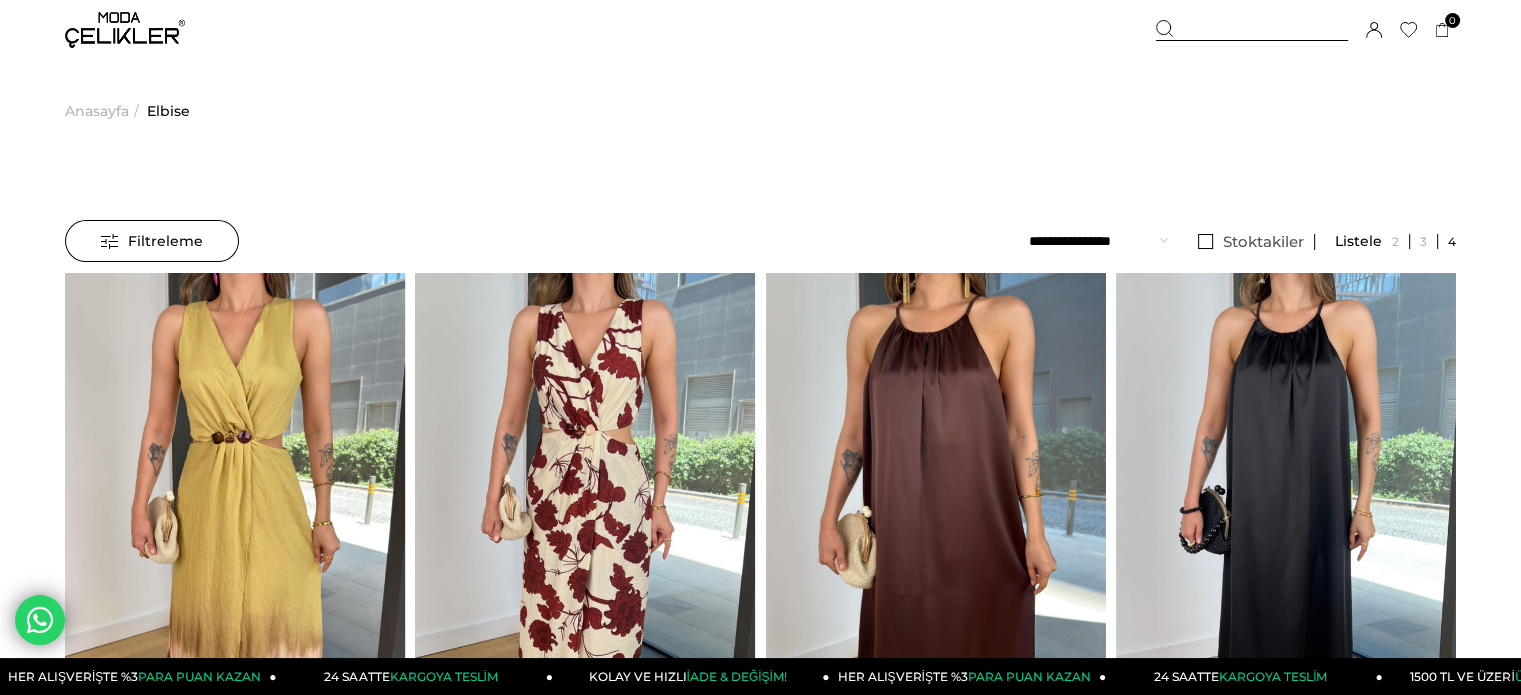 scroll, scrollTop: 60, scrollLeft: 0, axis: vertical 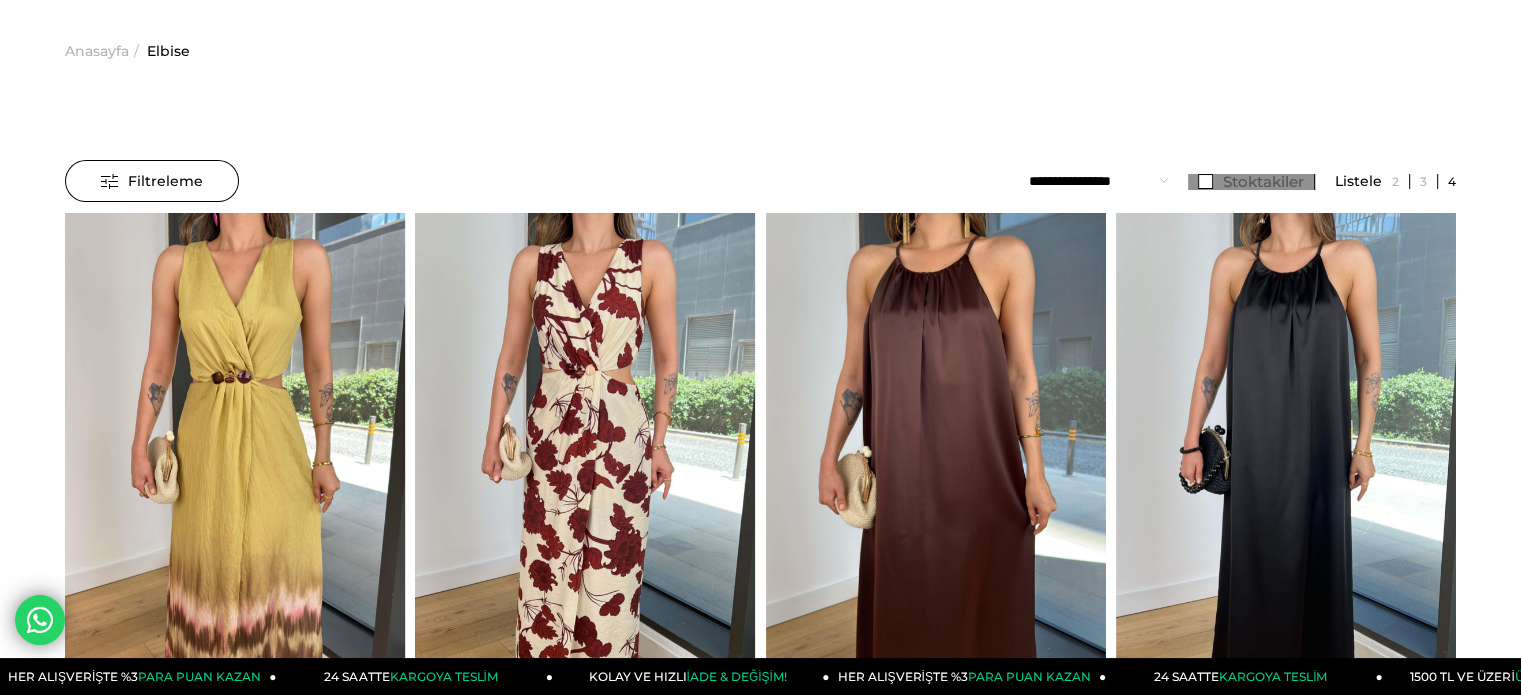 click on "Stoktakiler" at bounding box center [1251, 182] 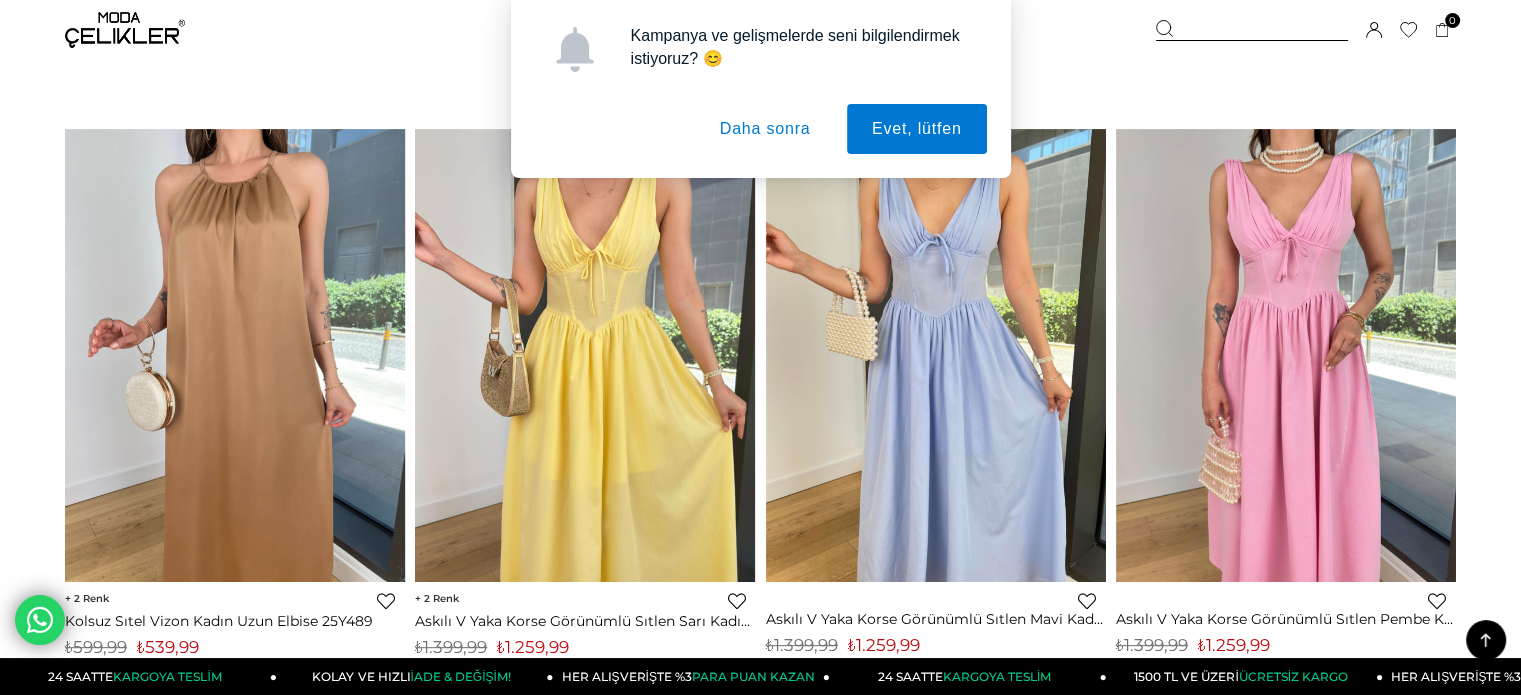 scroll, scrollTop: 764, scrollLeft: 0, axis: vertical 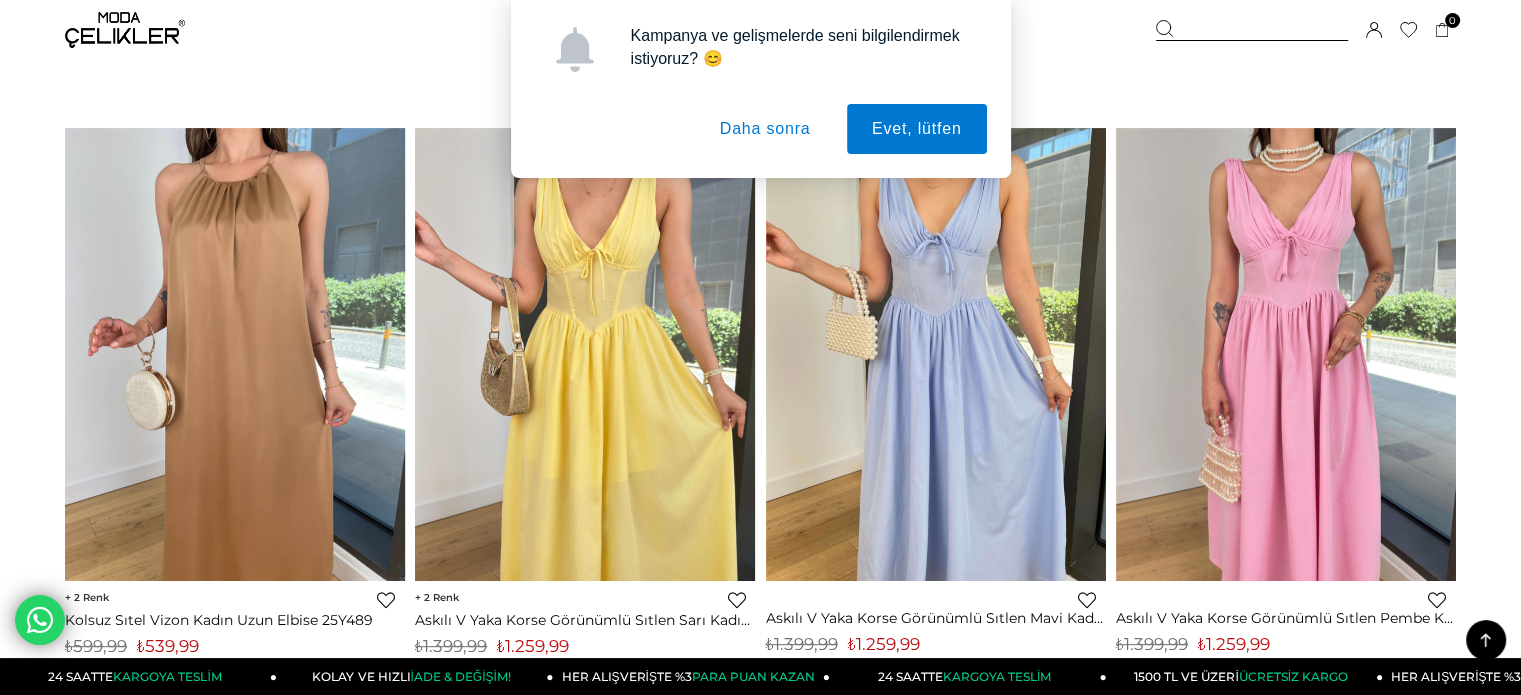 click on "Daha sonra" at bounding box center [765, 129] 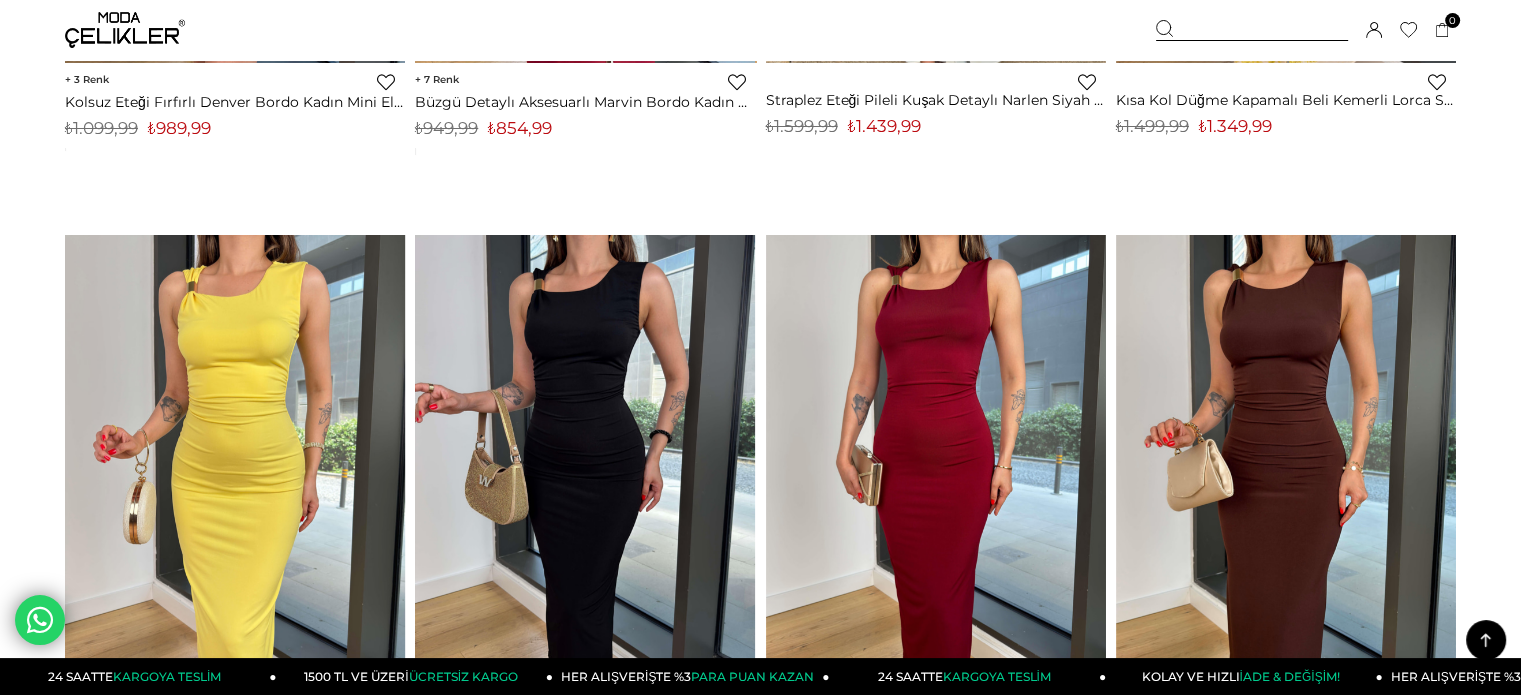 scroll, scrollTop: 7758, scrollLeft: 0, axis: vertical 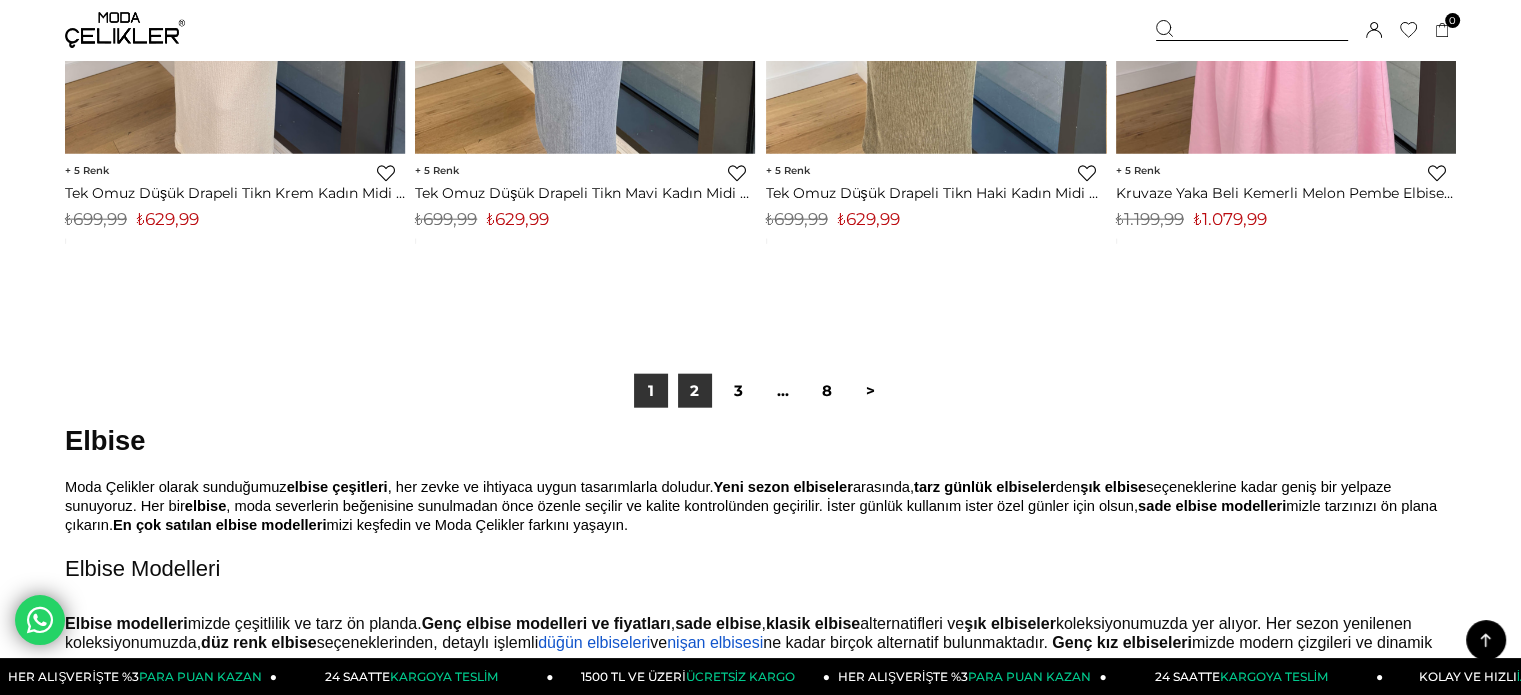 click on "2" at bounding box center (695, 391) 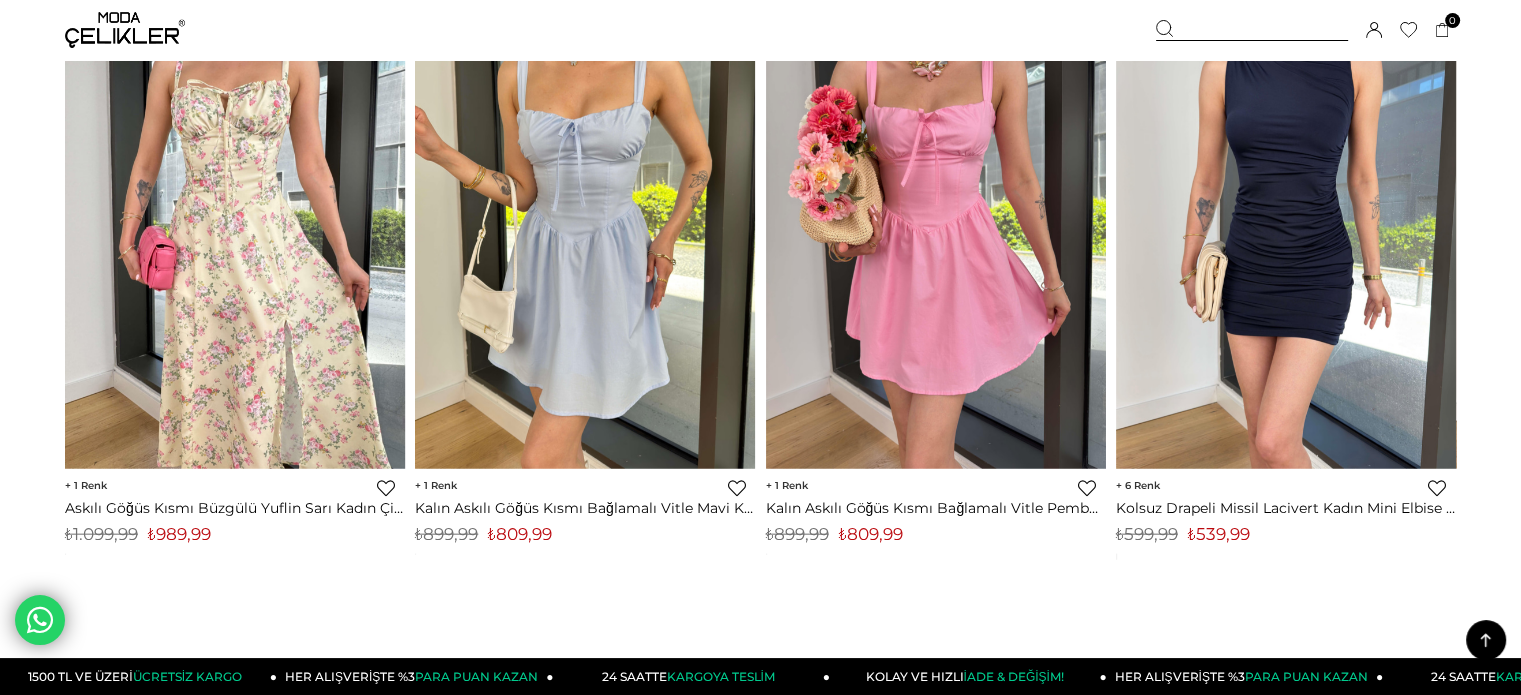 scroll, scrollTop: 12212, scrollLeft: 0, axis: vertical 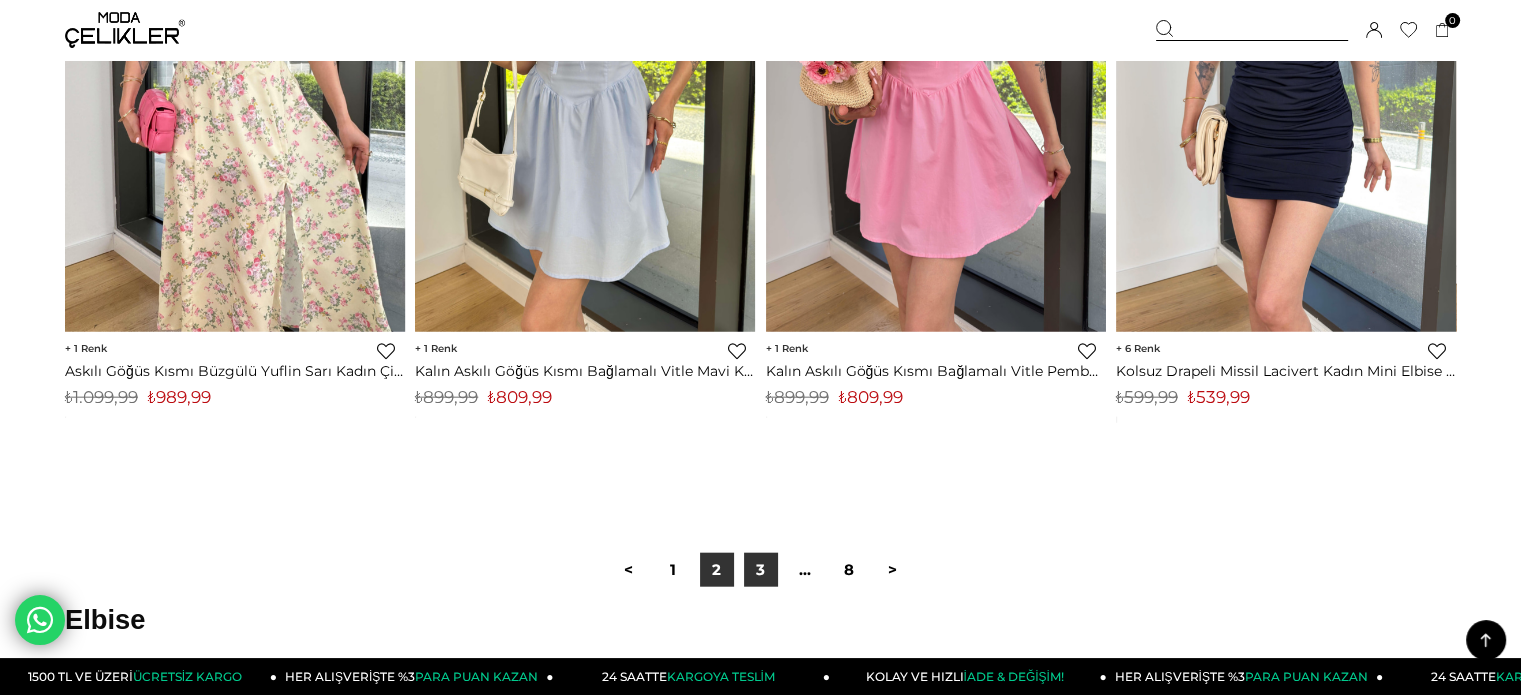 click on "3" at bounding box center [761, 570] 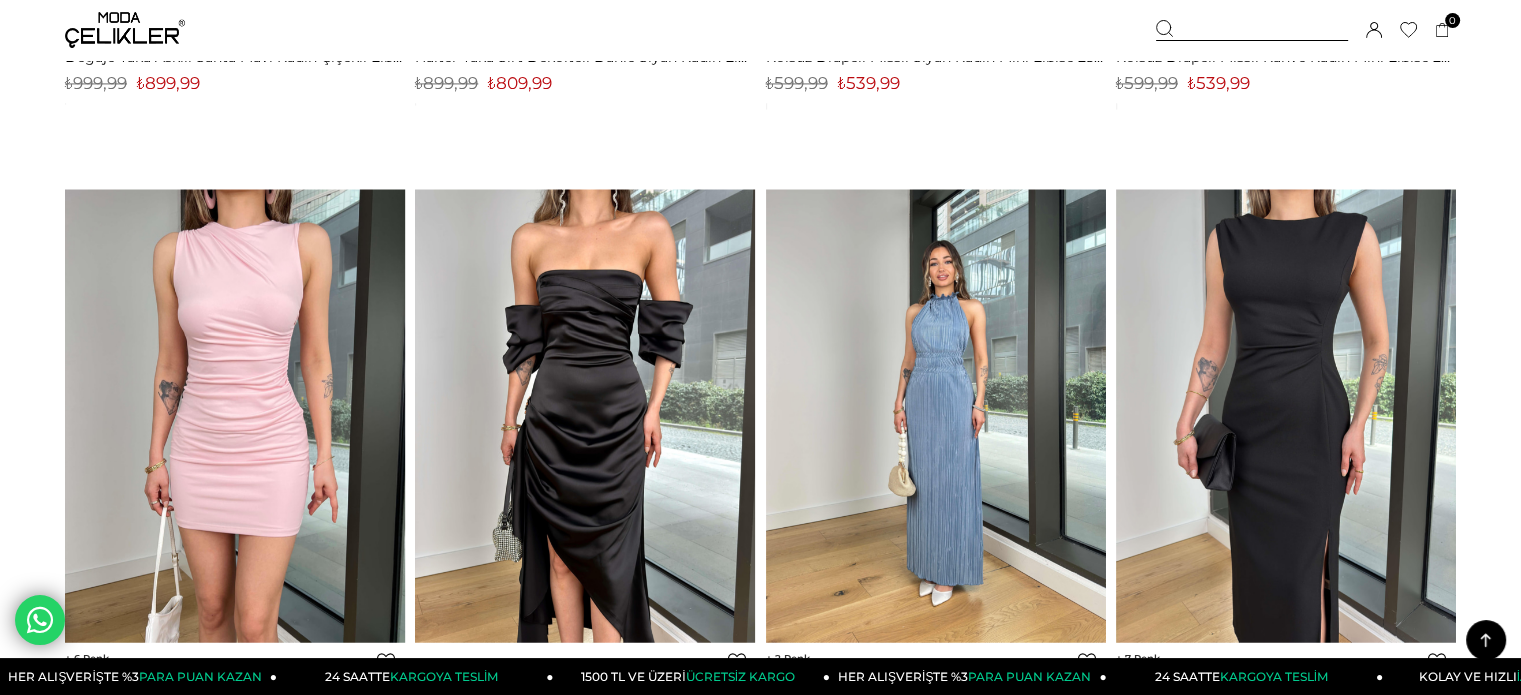 scroll, scrollTop: 10683, scrollLeft: 0, axis: vertical 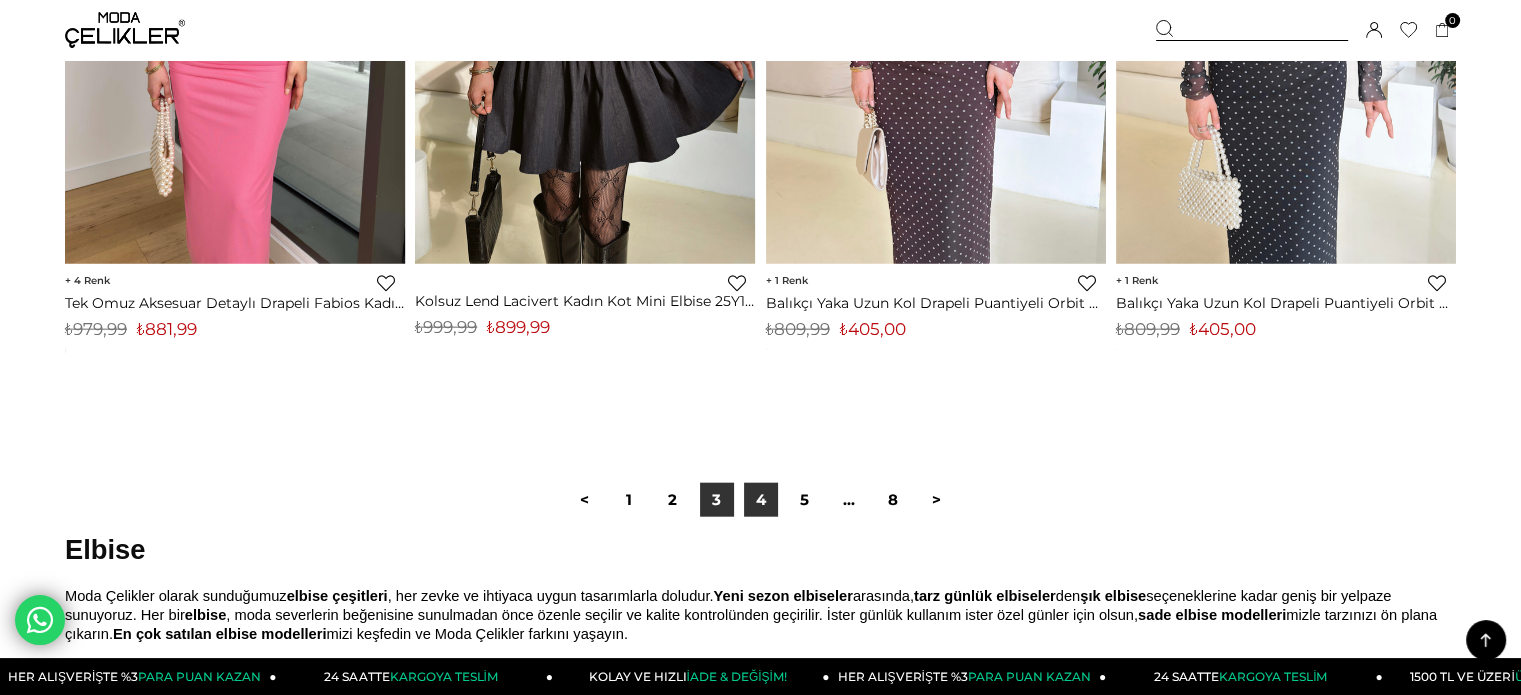 click on "4" at bounding box center (761, 500) 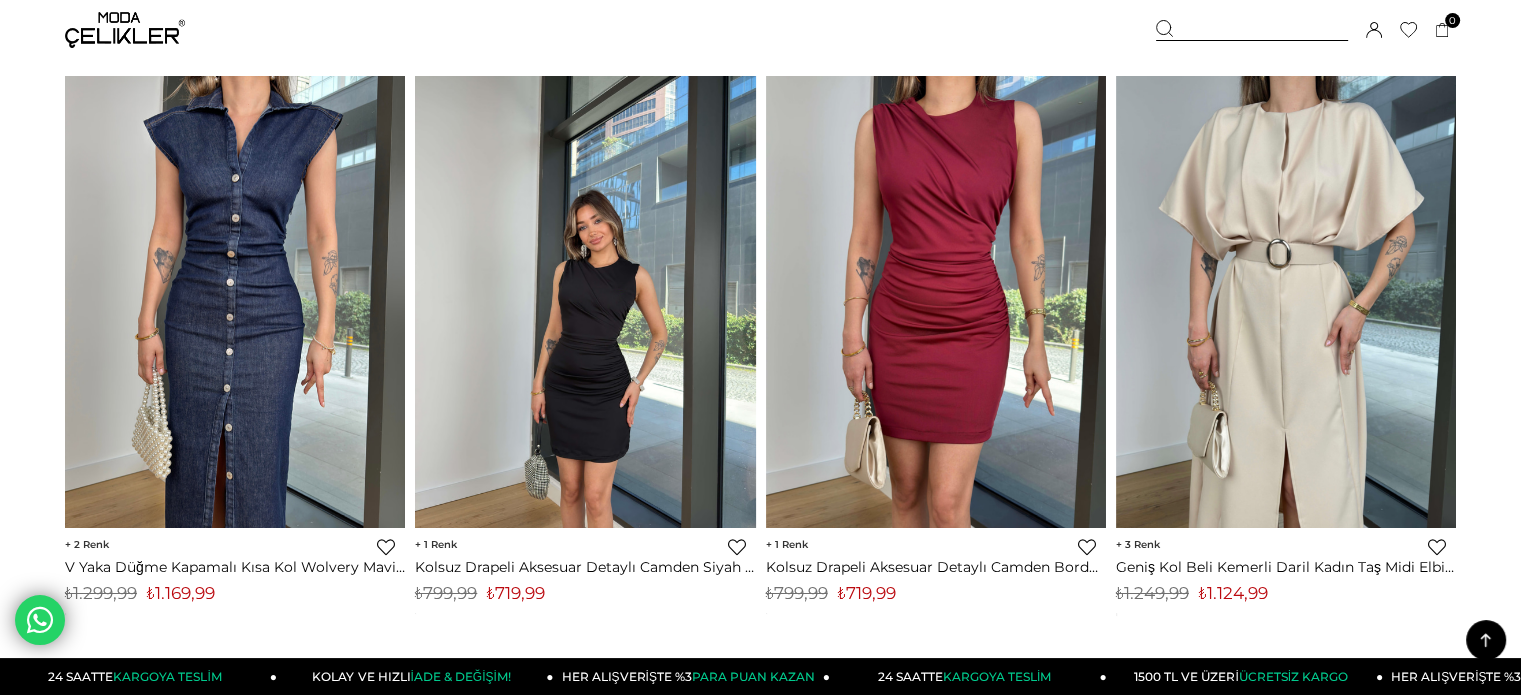 scroll, scrollTop: 7018, scrollLeft: 0, axis: vertical 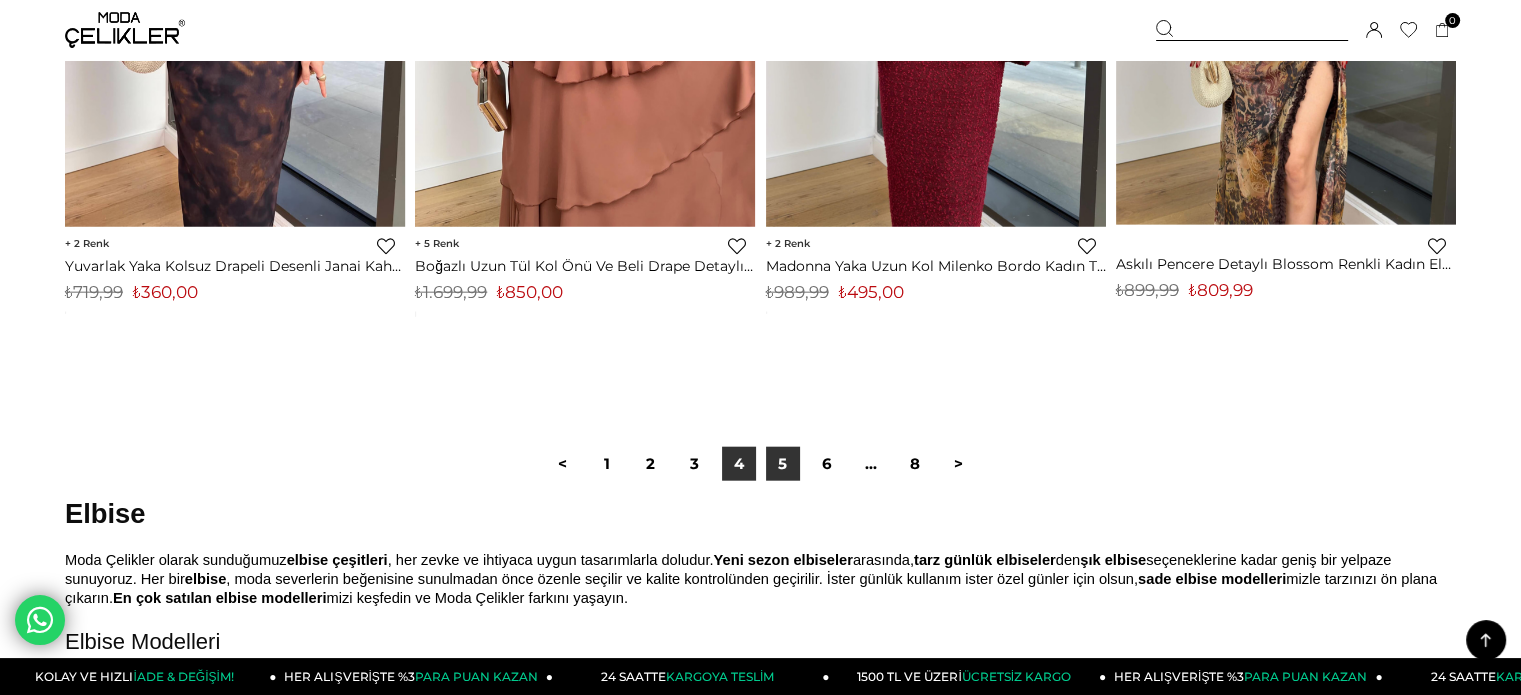 click on "5" at bounding box center [783, 464] 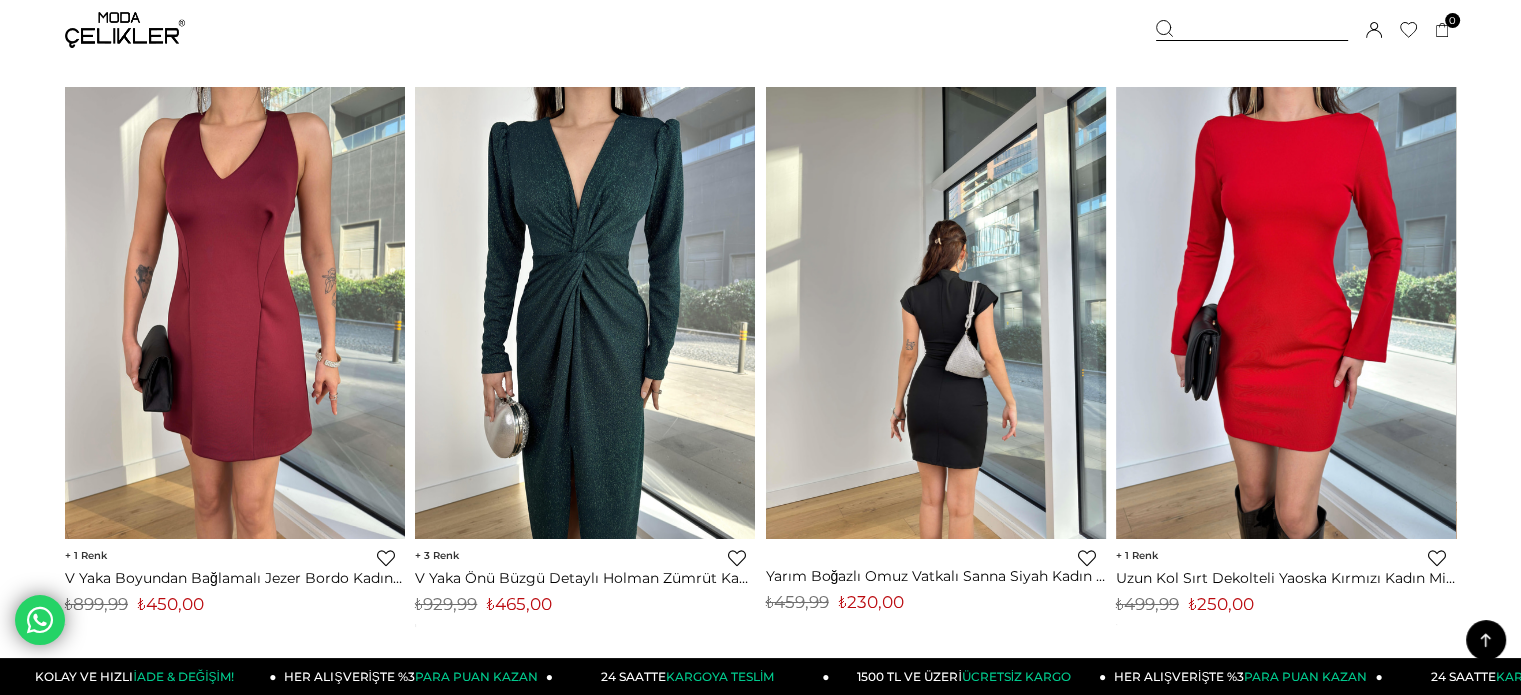 scroll, scrollTop: 7000, scrollLeft: 0, axis: vertical 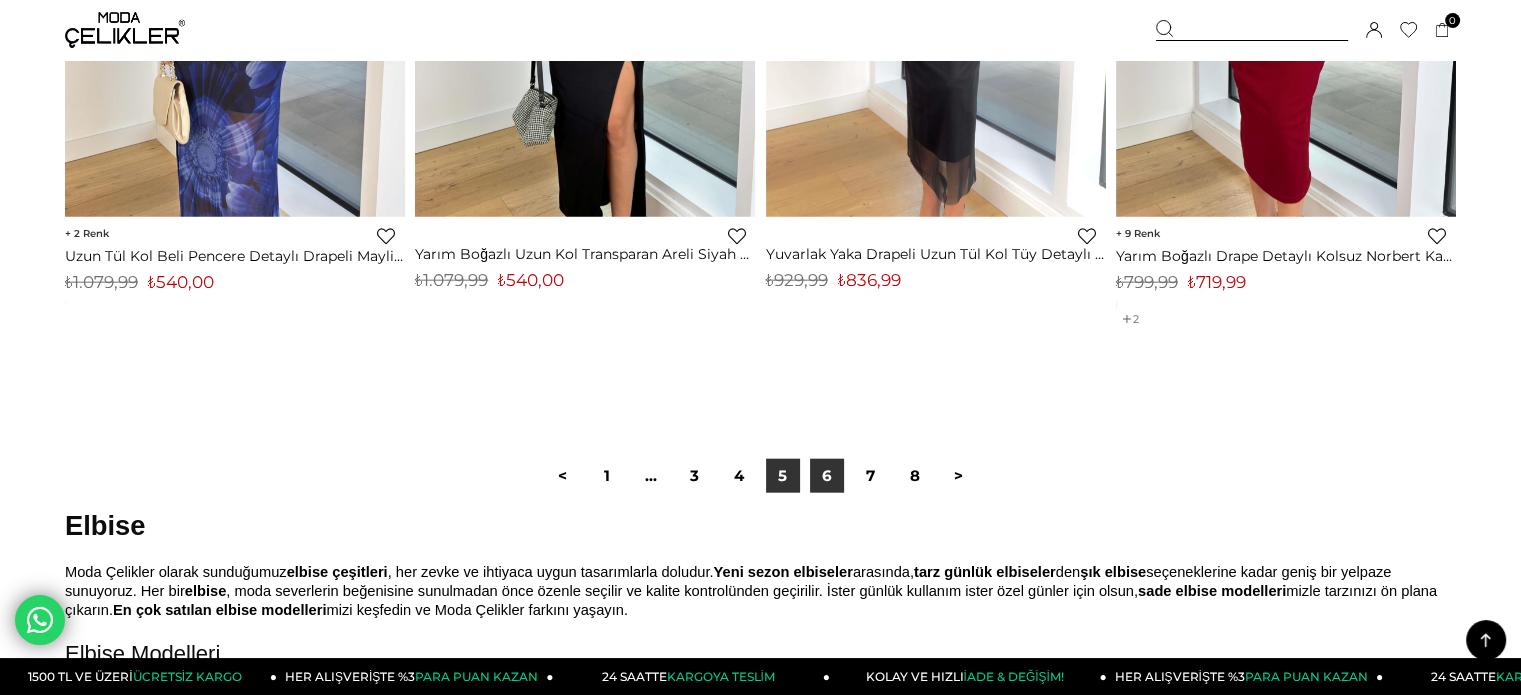 click on "6" at bounding box center [827, 476] 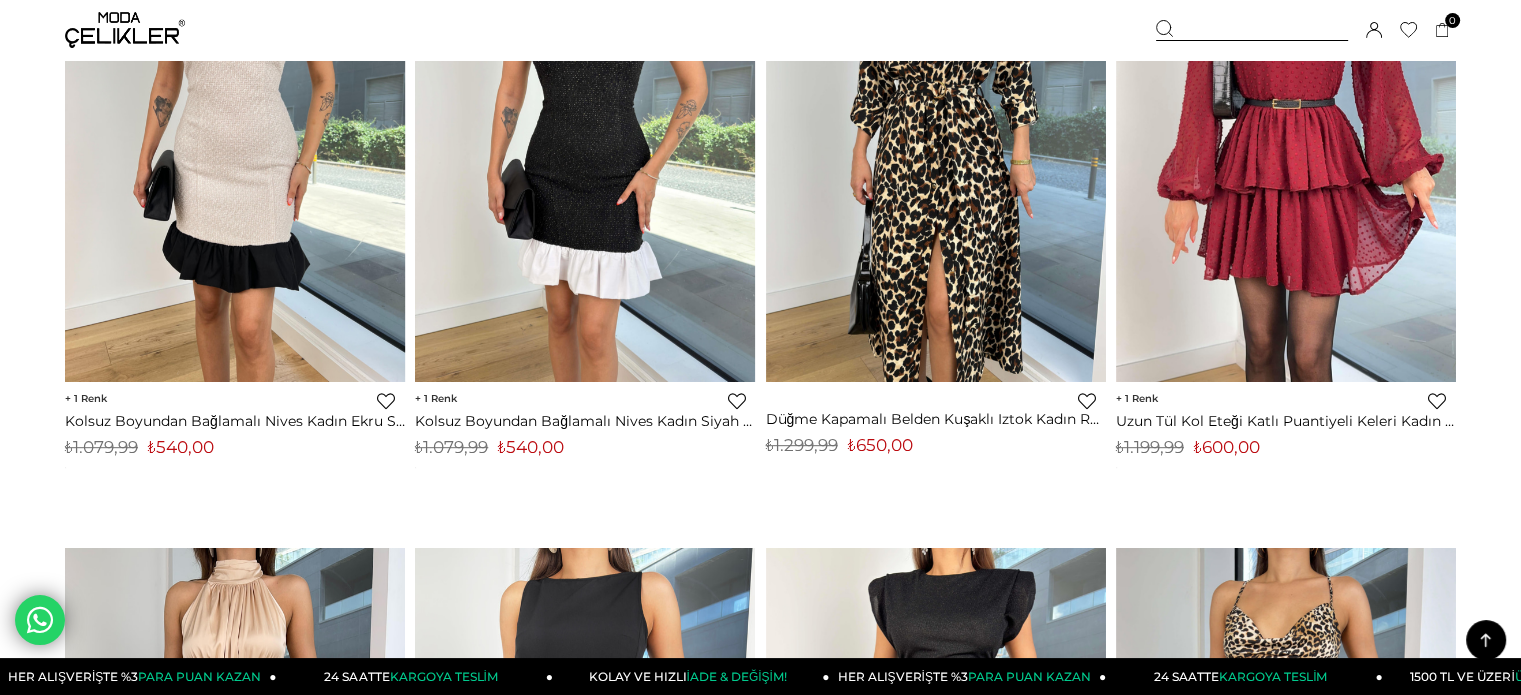 scroll, scrollTop: 1420, scrollLeft: 0, axis: vertical 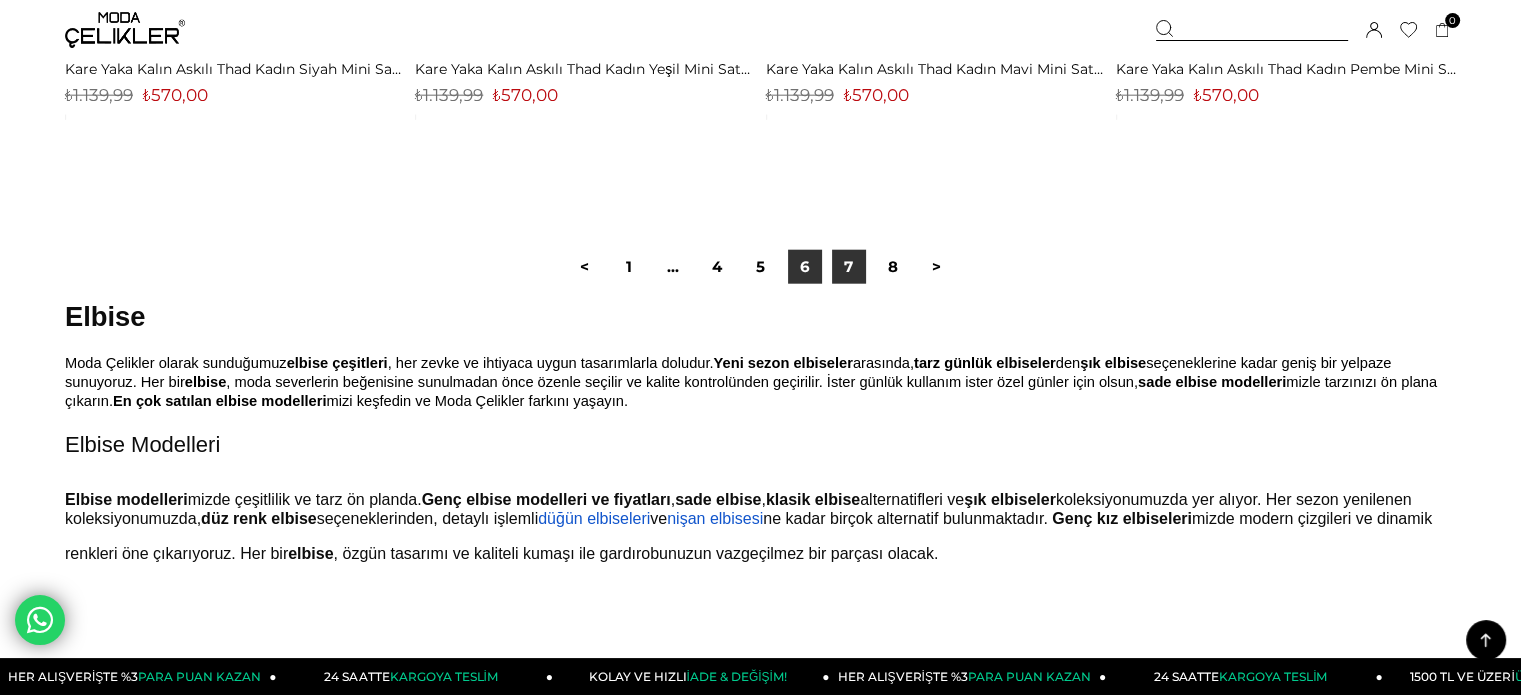 click on "7" at bounding box center [849, 267] 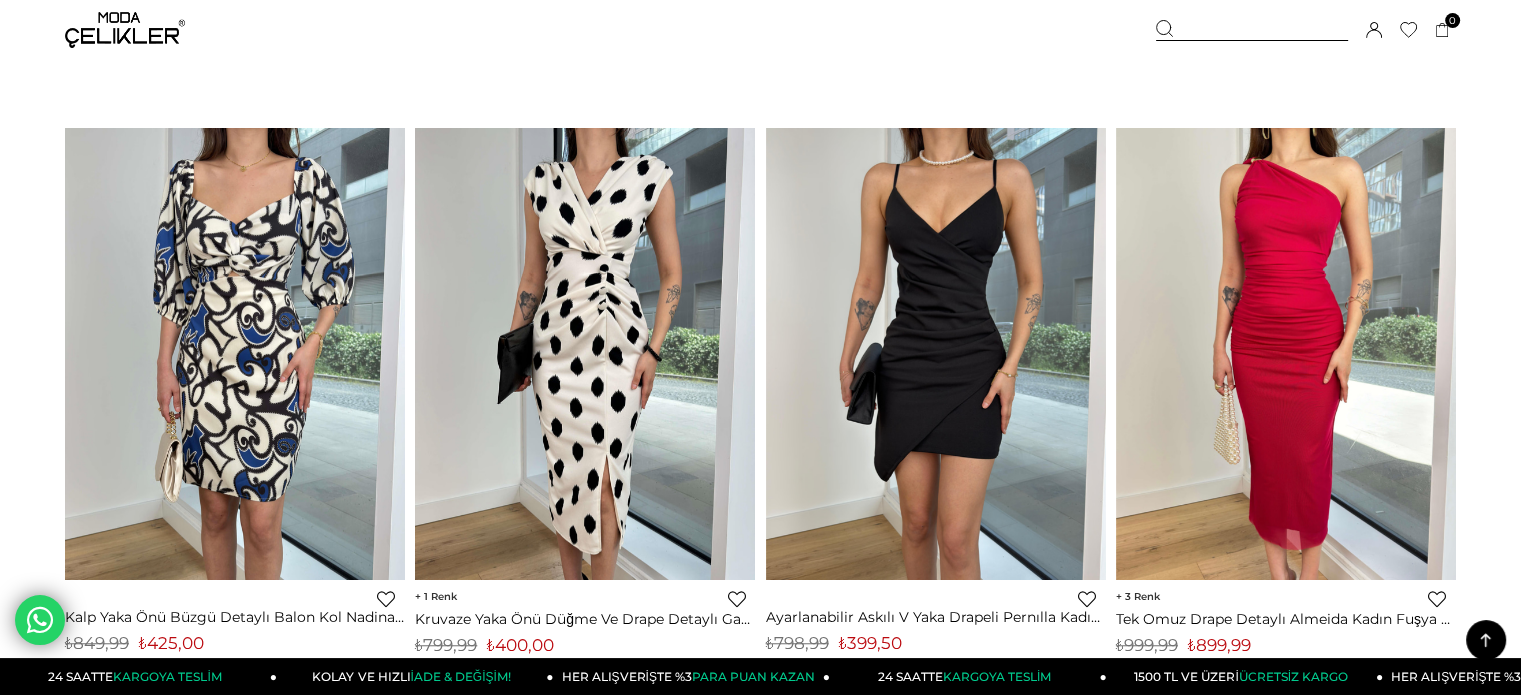 scroll, scrollTop: 1412, scrollLeft: 0, axis: vertical 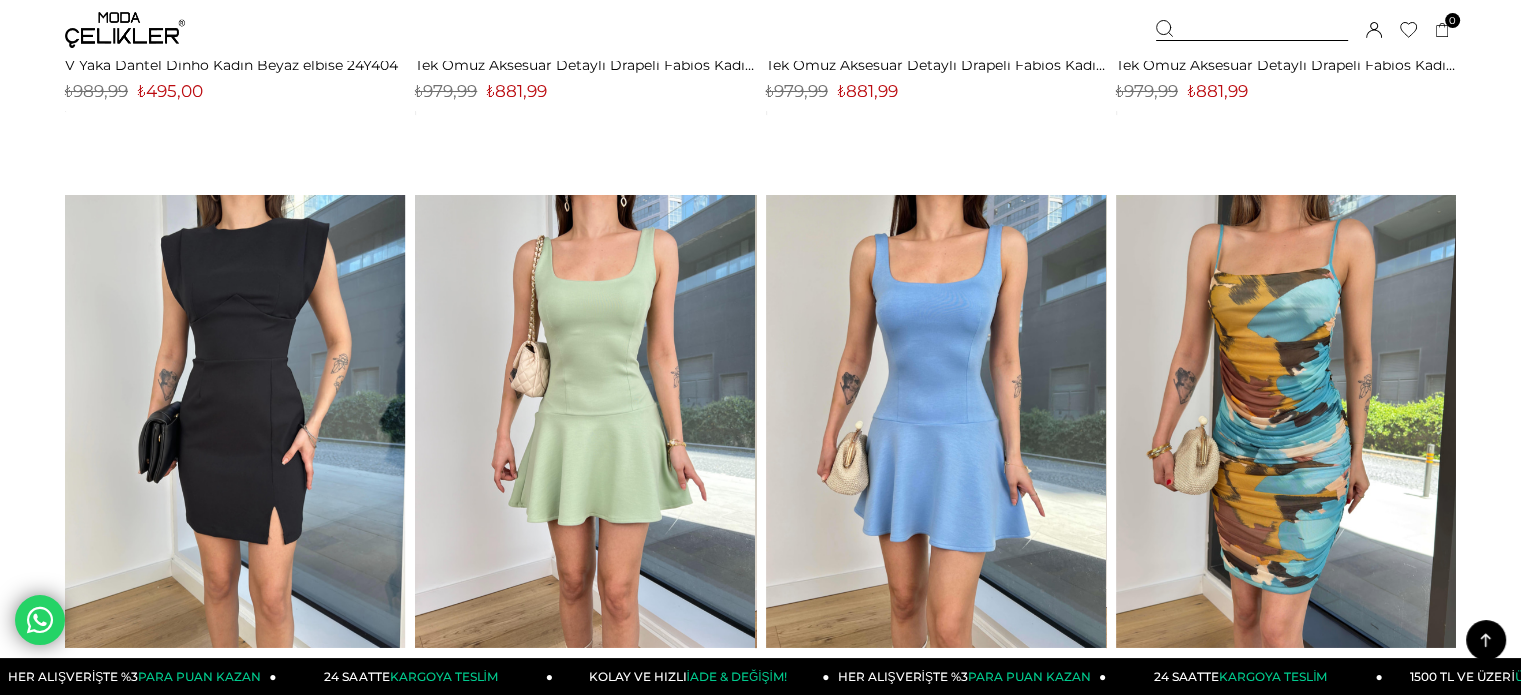 click on "Menü
Üye Girişi
Üye Ol
Hesabım
Çıkış Yap
Sepetim
Favorilerim
Yardım
Sepetim
0
Ürün
Sepetinizde ürün bulunmamaktadır.
Genel Toplam :
Sepetim
SİPARİŞİ TAMAMLA
Üye Girişi
Üye Ol
Google İle Bağlan
Anasayfa
İletişim" at bounding box center (760, 30) 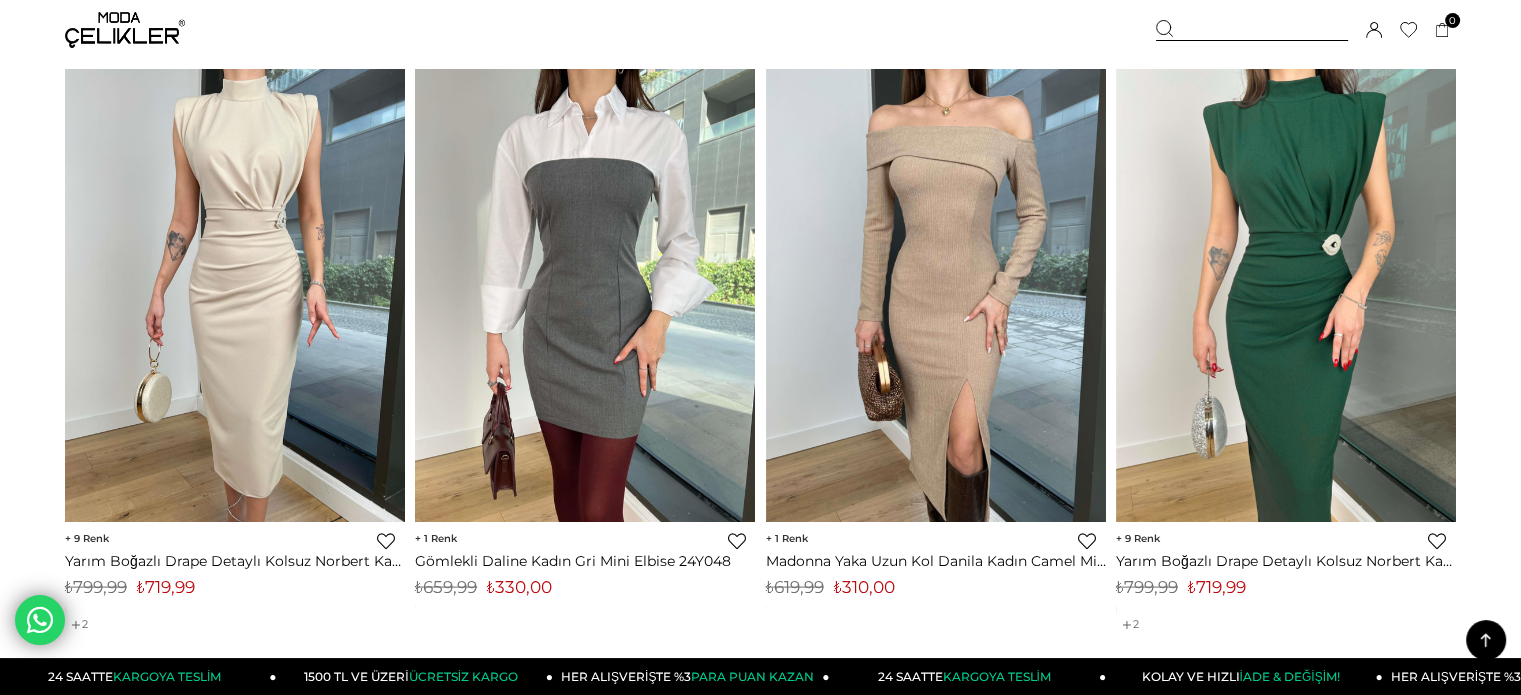 scroll, scrollTop: 11432, scrollLeft: 0, axis: vertical 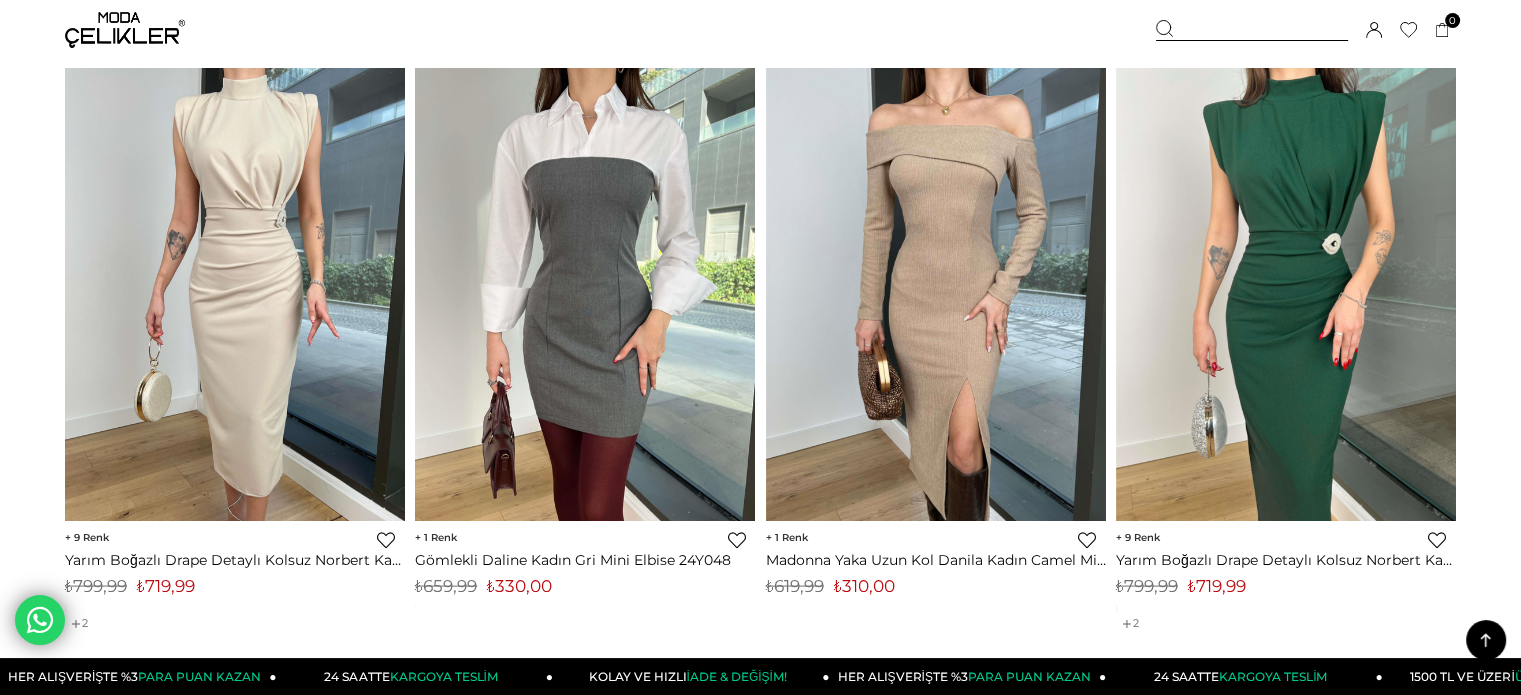 click on "Menü
Üye Girişi
Üye Ol
Hesabım
Çıkış Yap
Sepetim
Favorilerim
Yardım
Sepetim
0
Ürün
Sepetinizde ürün bulunmamaktadır.
Genel Toplam :
Sepetim
SİPARİŞİ TAMAMLA
Üye Girişi
Üye Ol
Google İle Bağlan
Anasayfa
İletişim" at bounding box center (760, 30) 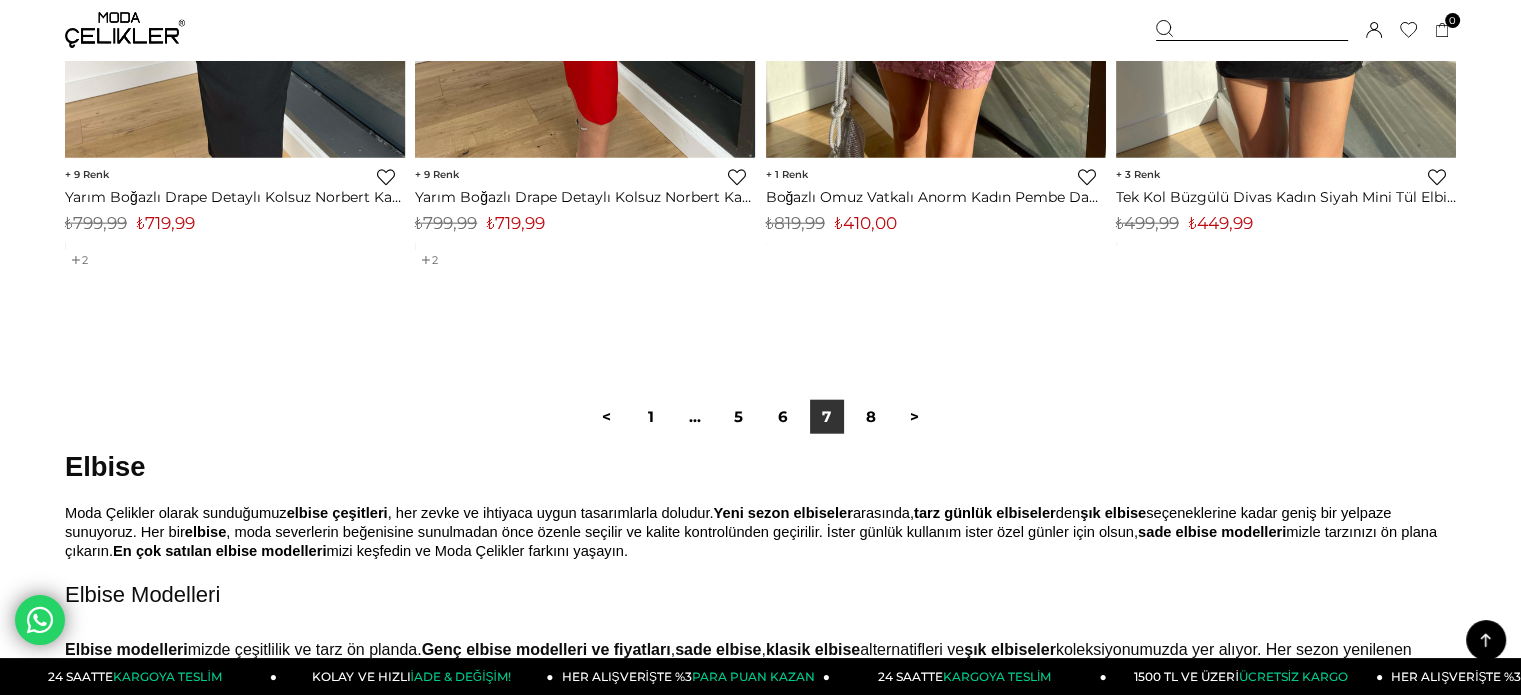 scroll, scrollTop: 12439, scrollLeft: 0, axis: vertical 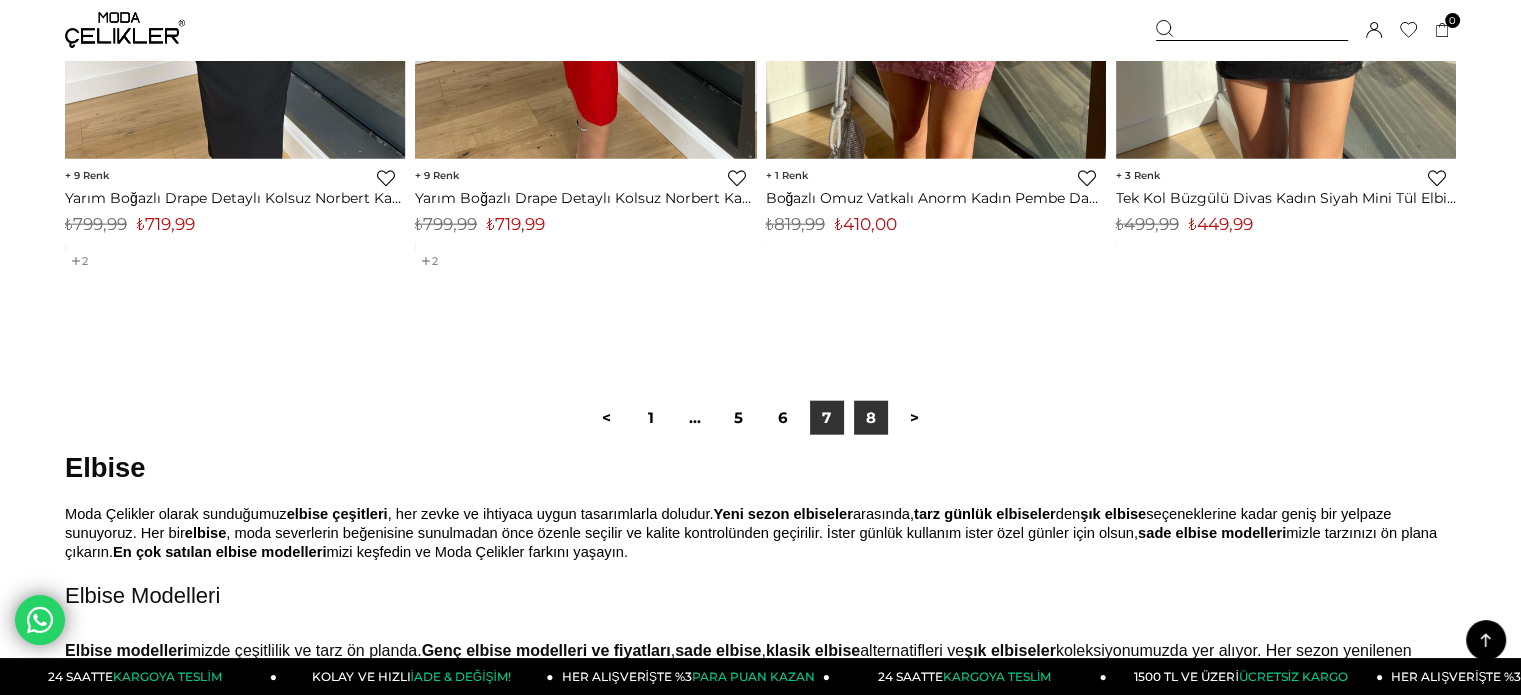 click on "8" at bounding box center (871, 418) 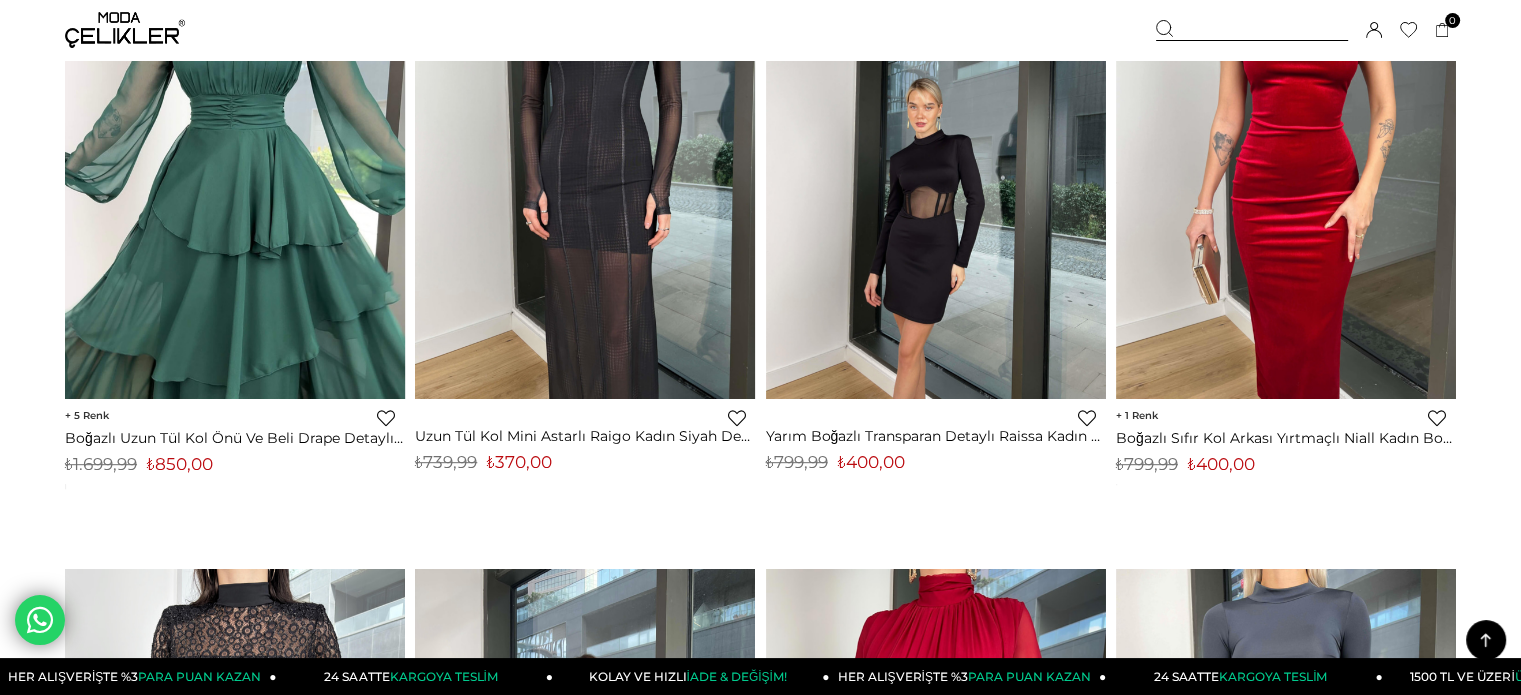 scroll, scrollTop: 0, scrollLeft: 0, axis: both 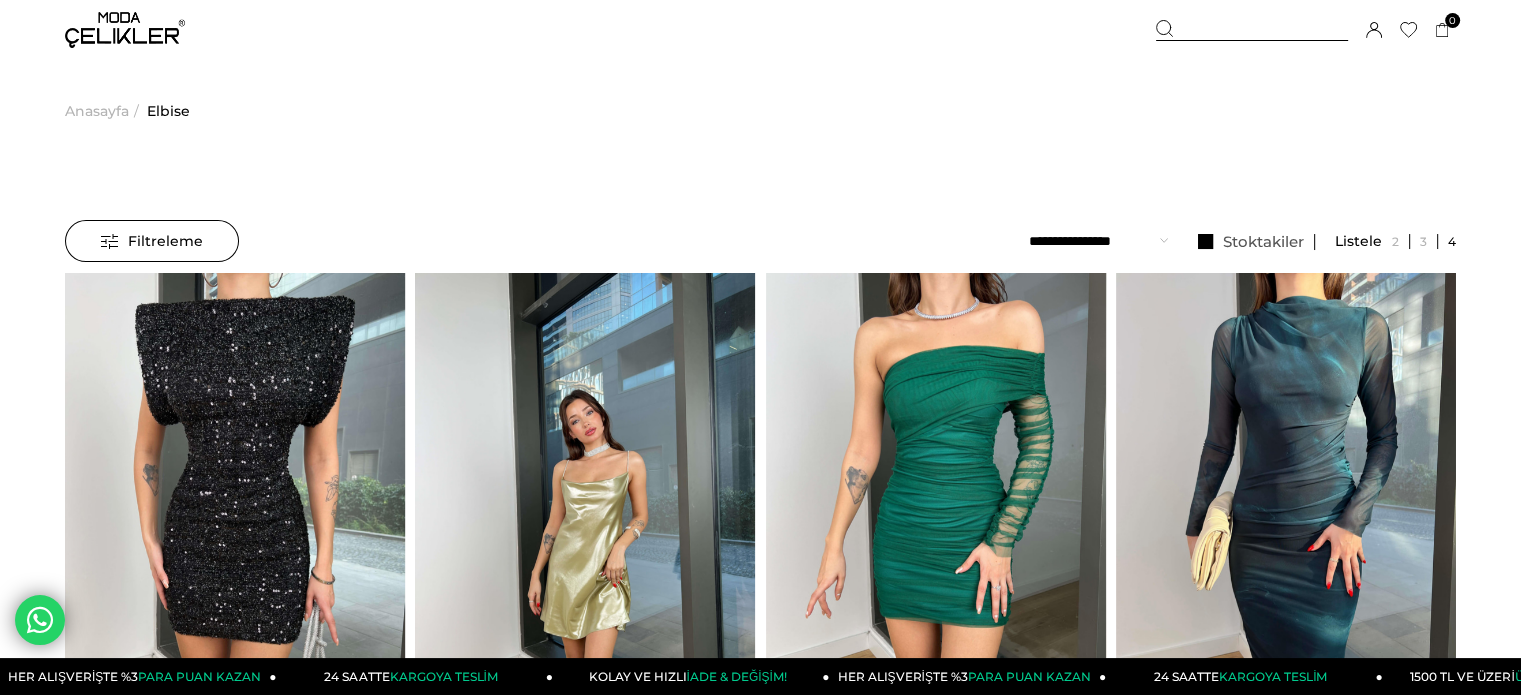 click on "Anasayfa" at bounding box center (97, 111) 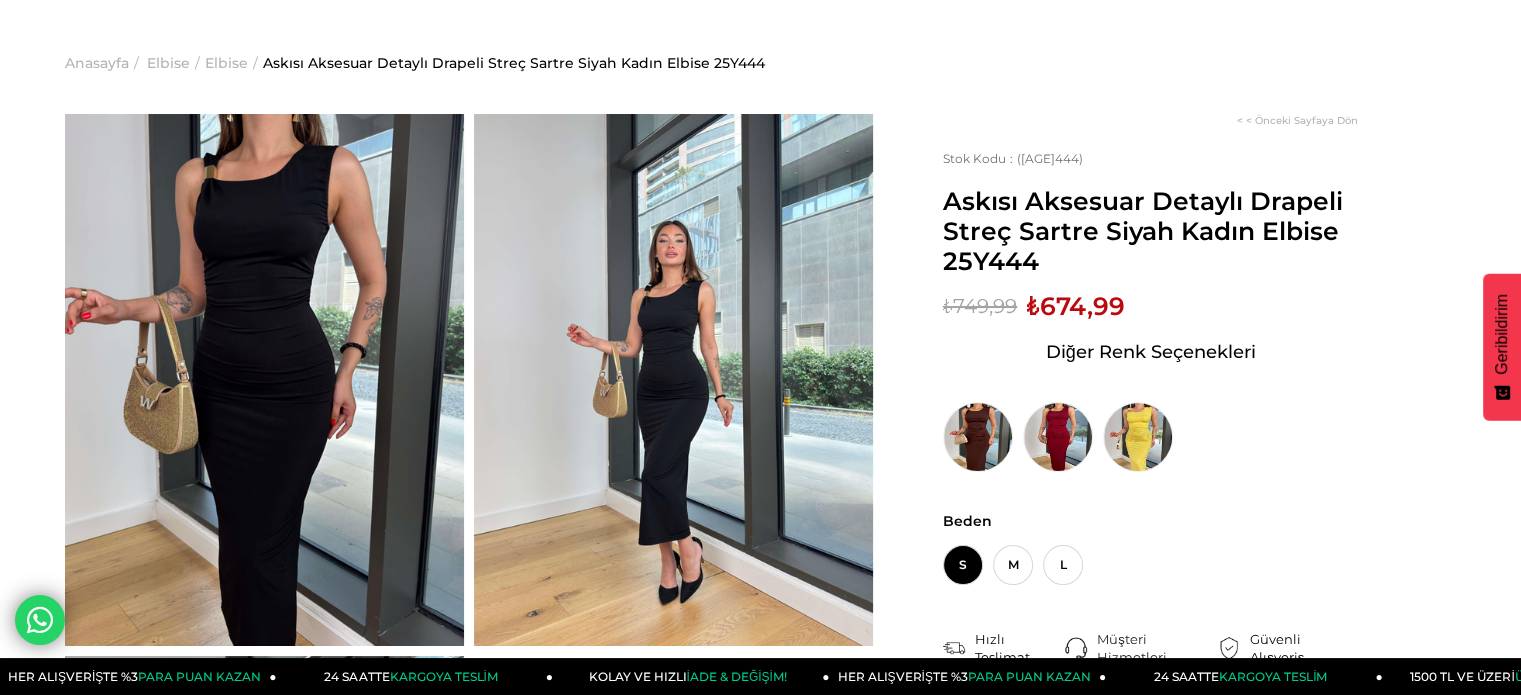 scroll, scrollTop: 0, scrollLeft: 0, axis: both 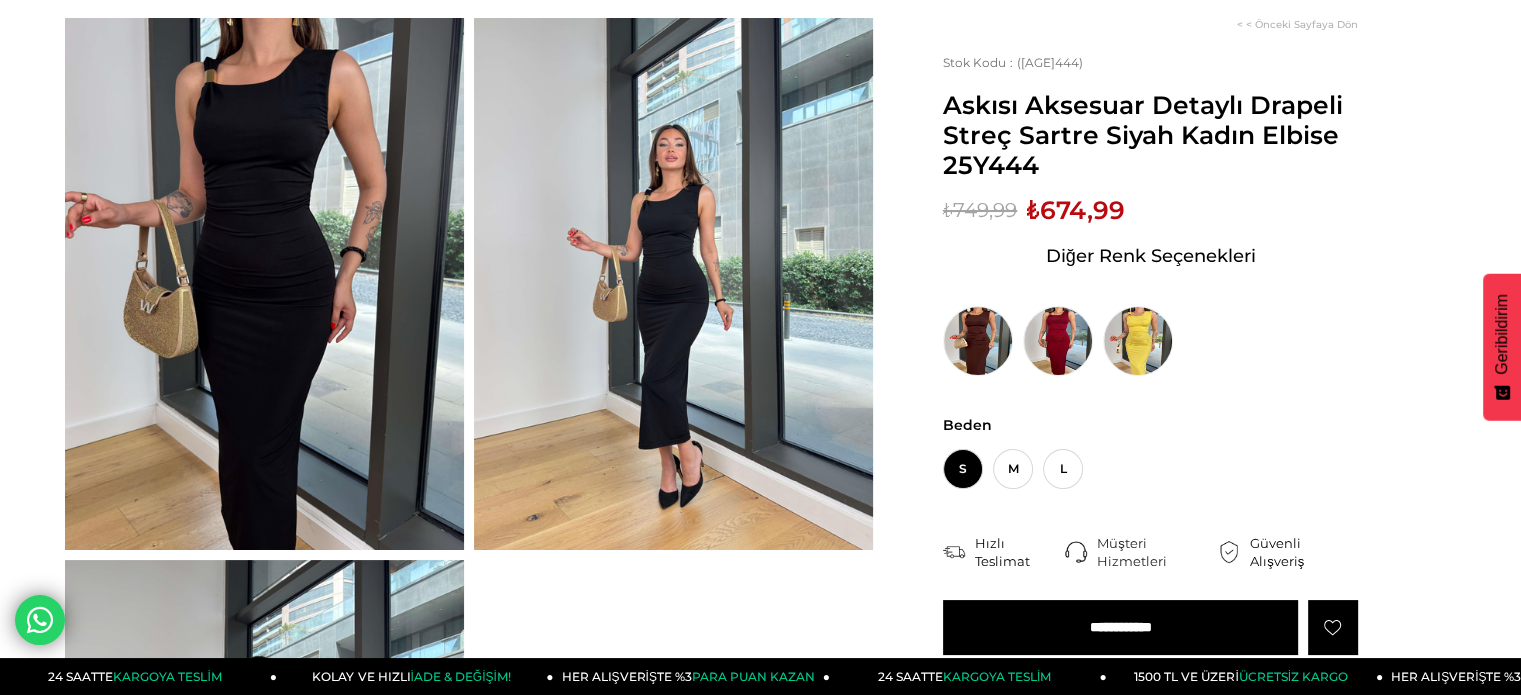 click at bounding box center [264, 284] 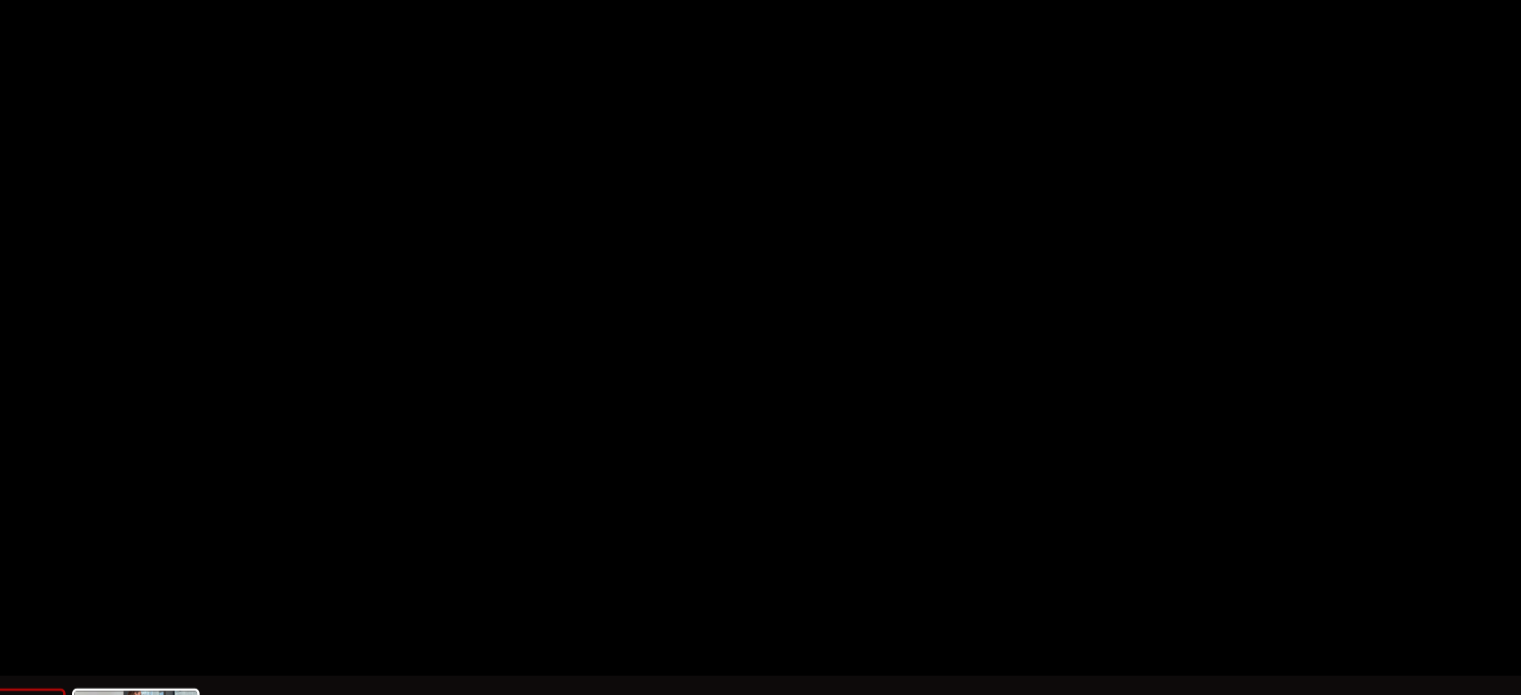 scroll, scrollTop: 144, scrollLeft: 0, axis: vertical 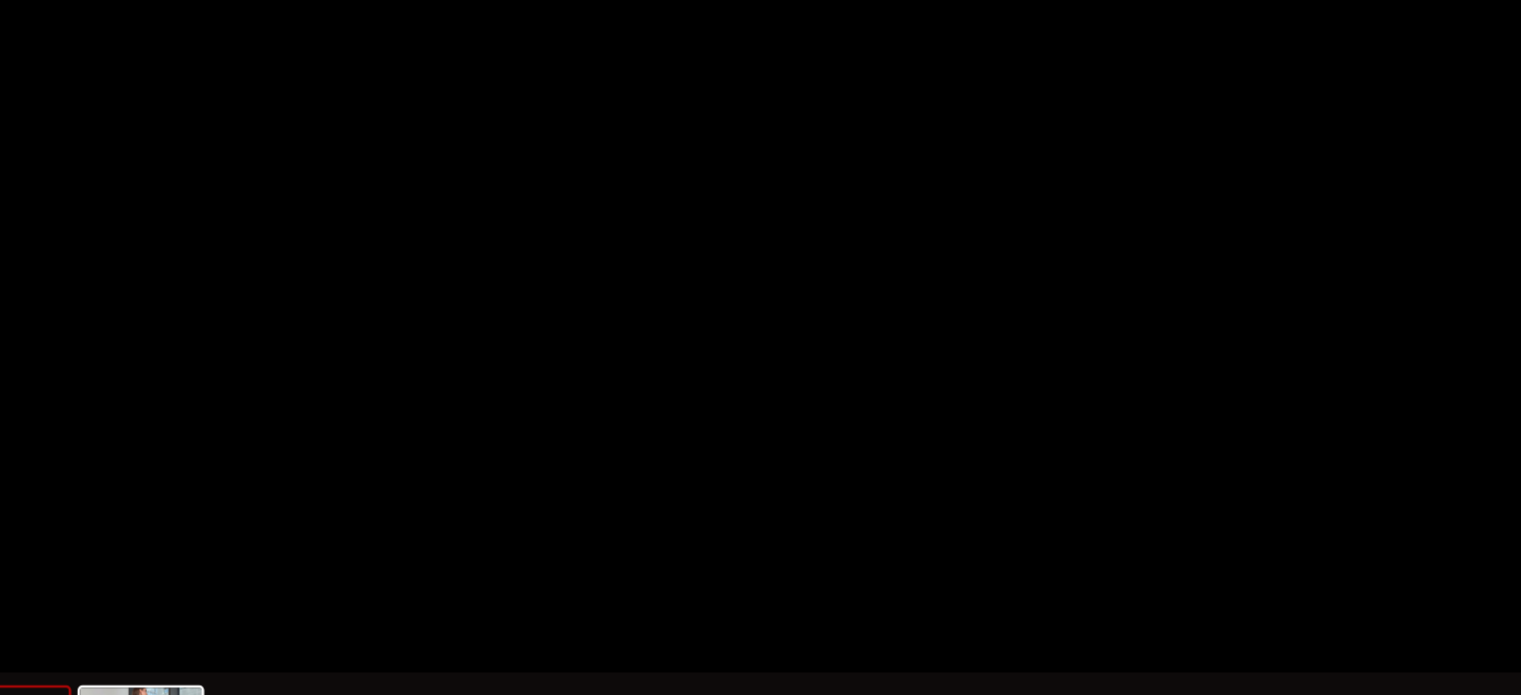 click at bounding box center [760, 347] 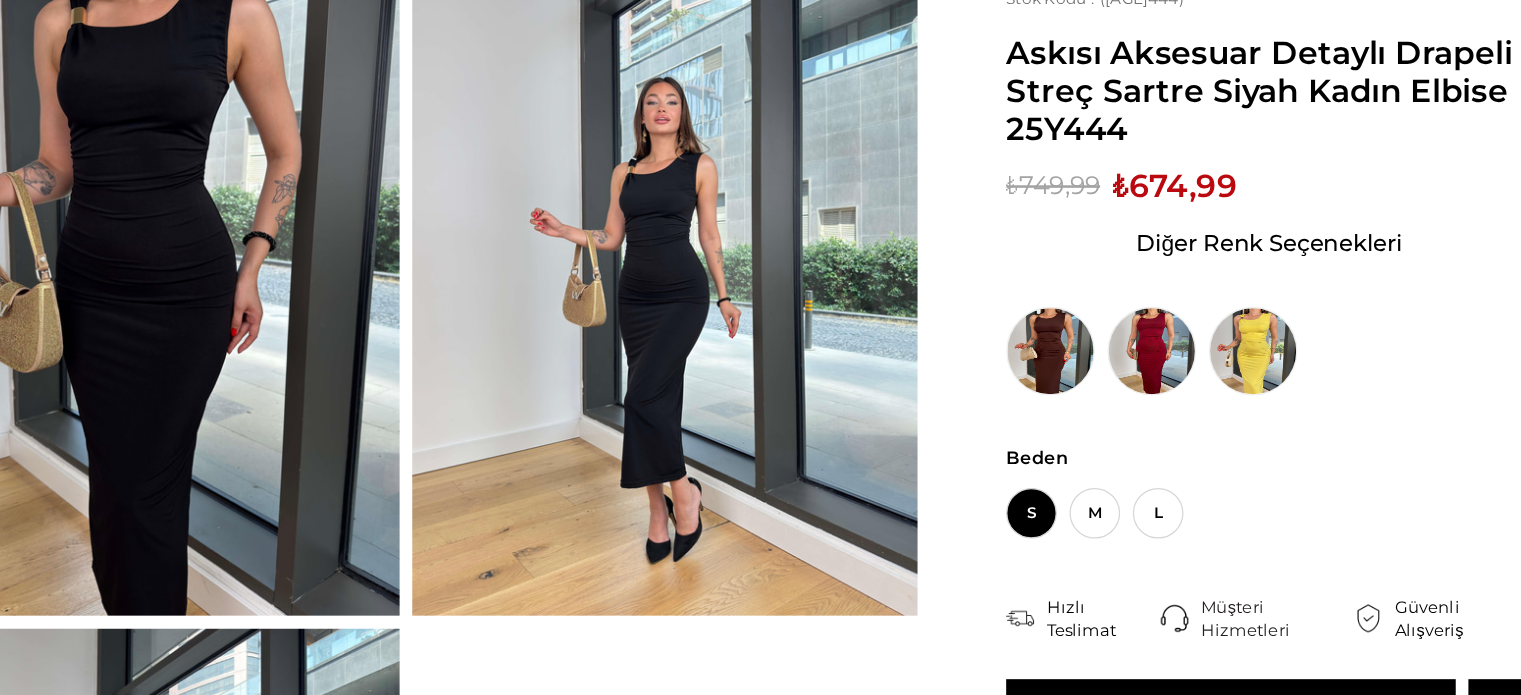 click at bounding box center [264, 284] 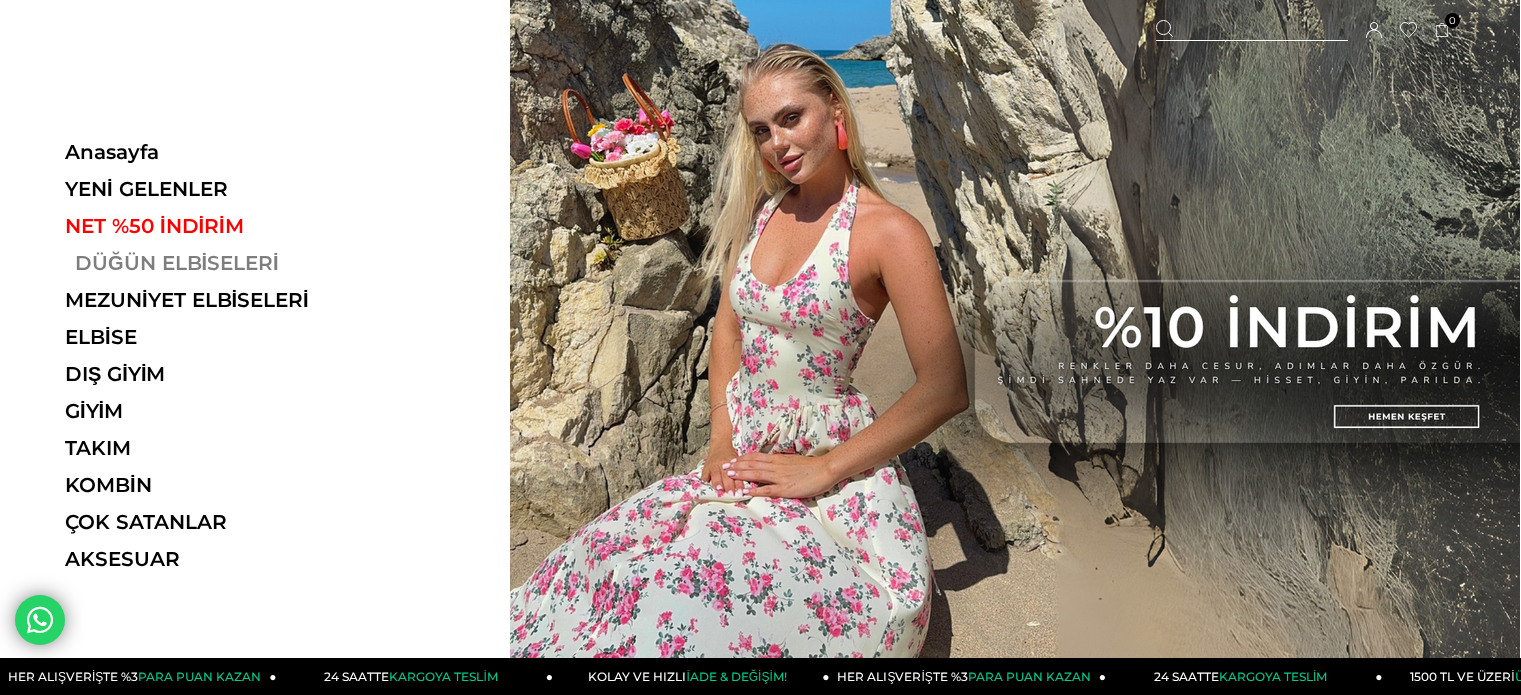 scroll, scrollTop: 0, scrollLeft: 0, axis: both 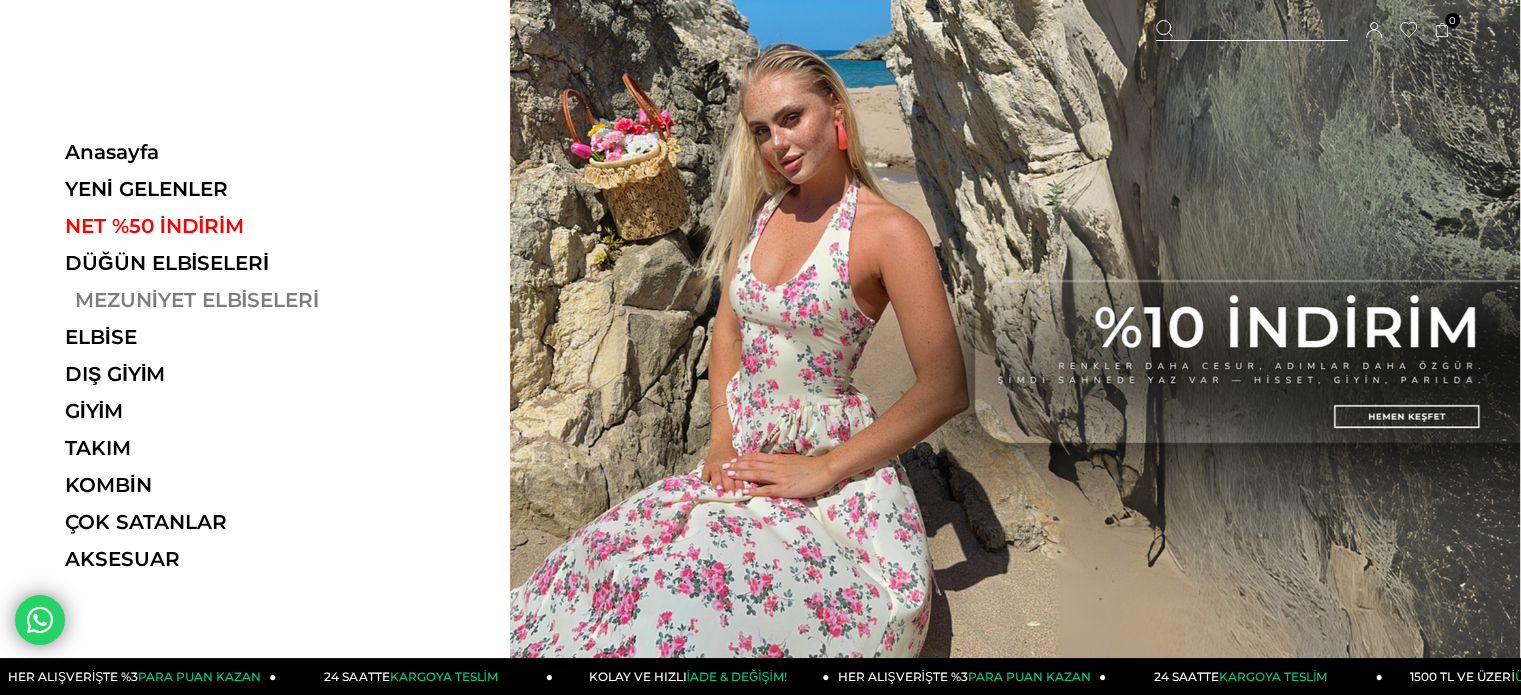 click on "MEZUNİYET ELBİSELERİ" at bounding box center (202, 300) 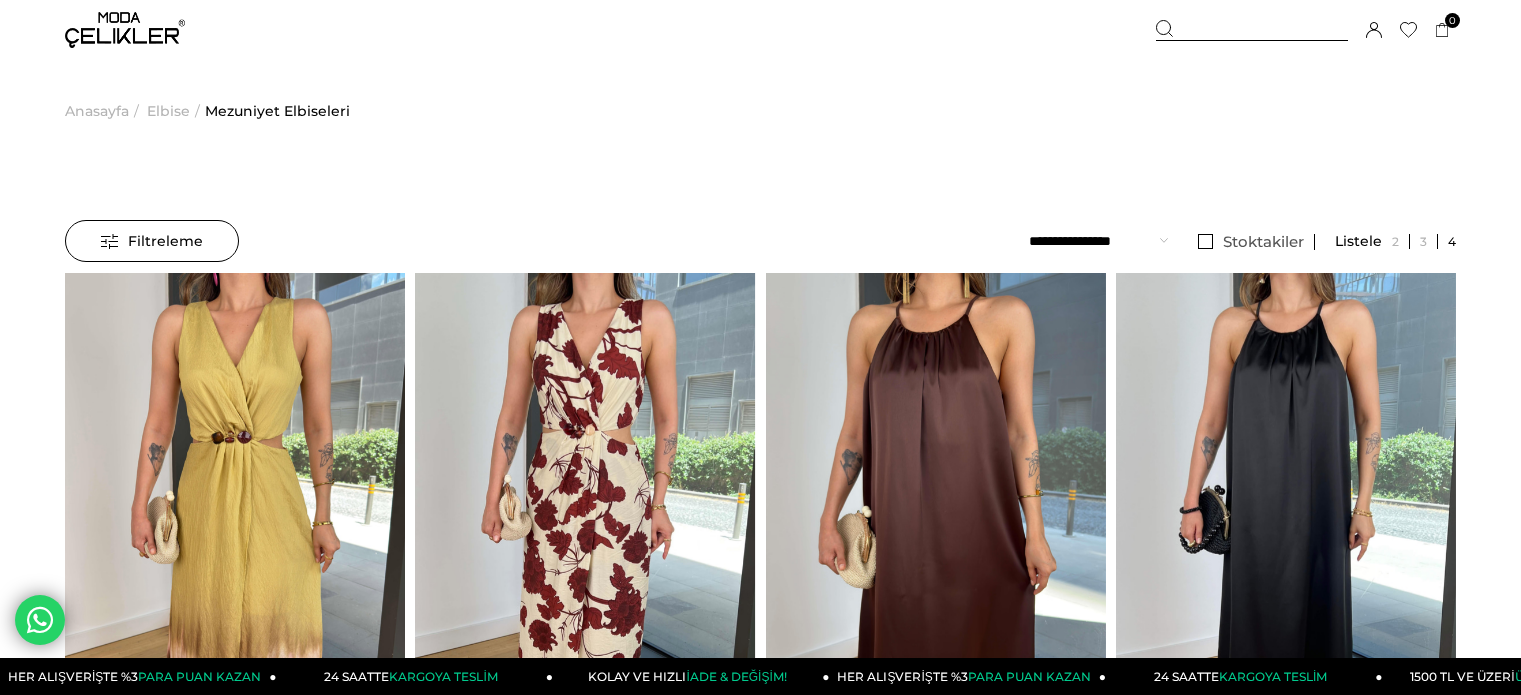 scroll, scrollTop: 0, scrollLeft: 0, axis: both 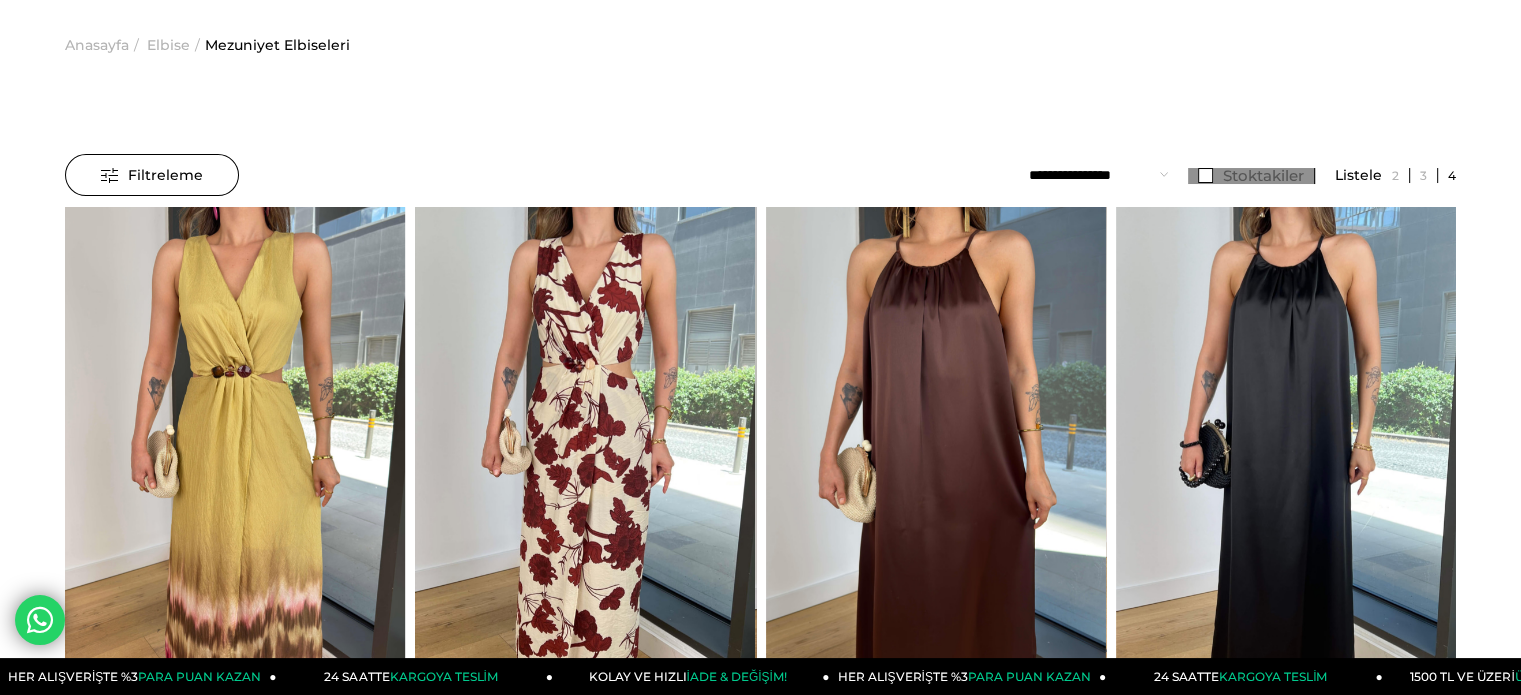 click on "Stoktakiler" at bounding box center [1251, 176] 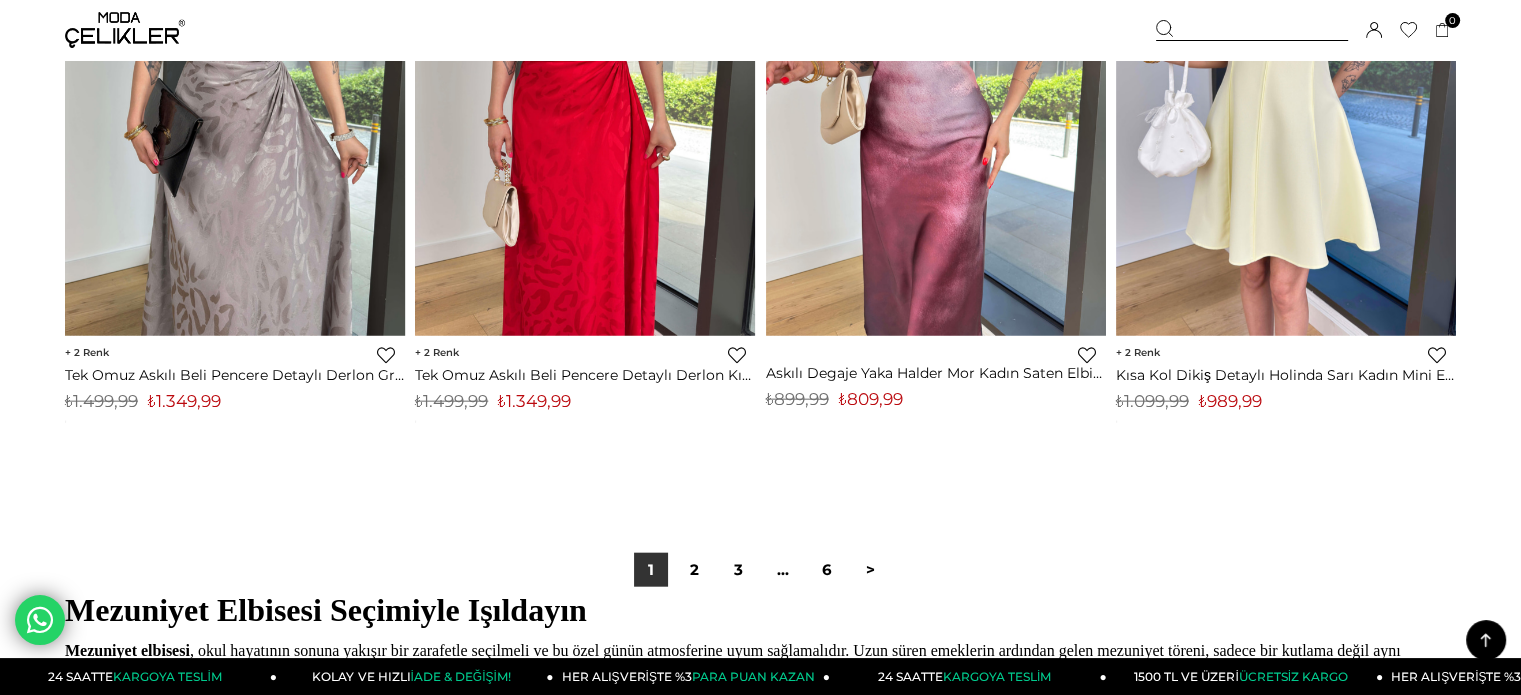scroll, scrollTop: 12191, scrollLeft: 0, axis: vertical 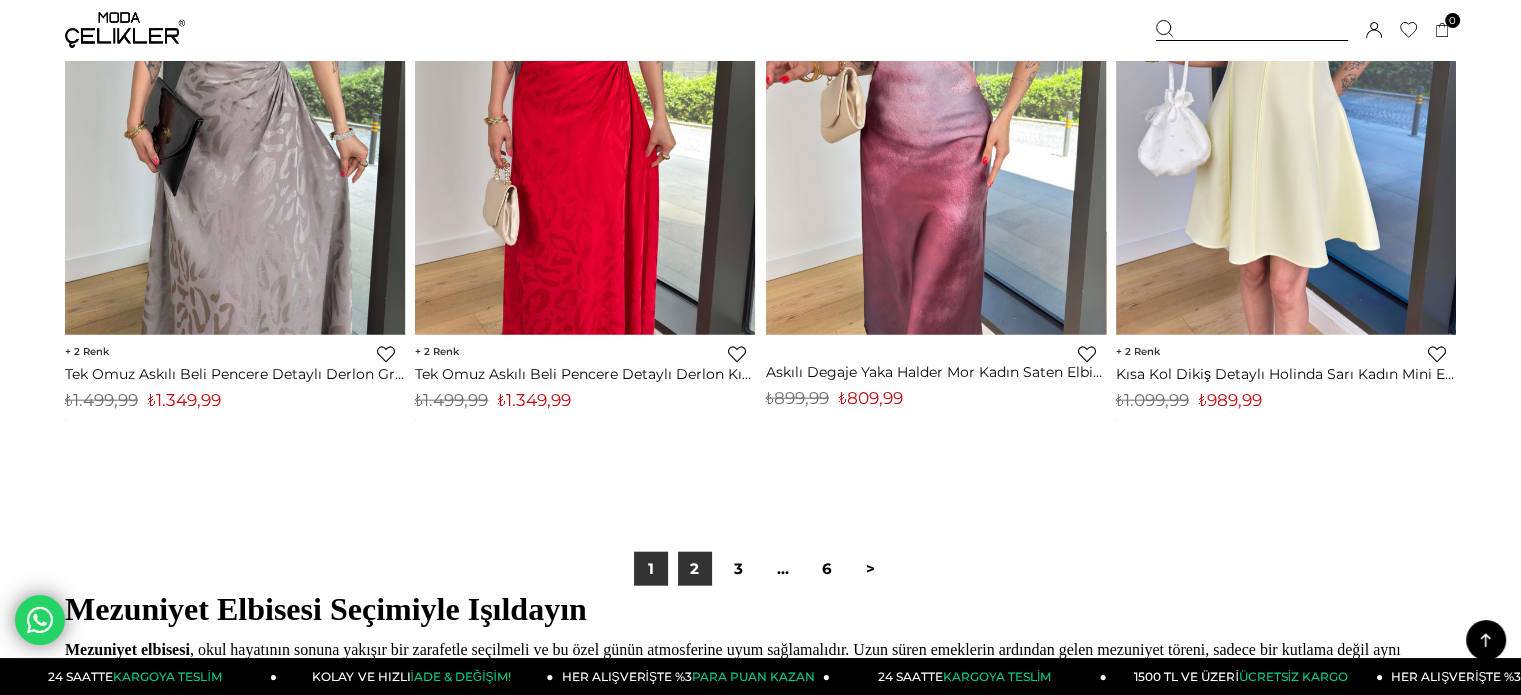 click on "2" at bounding box center (695, 569) 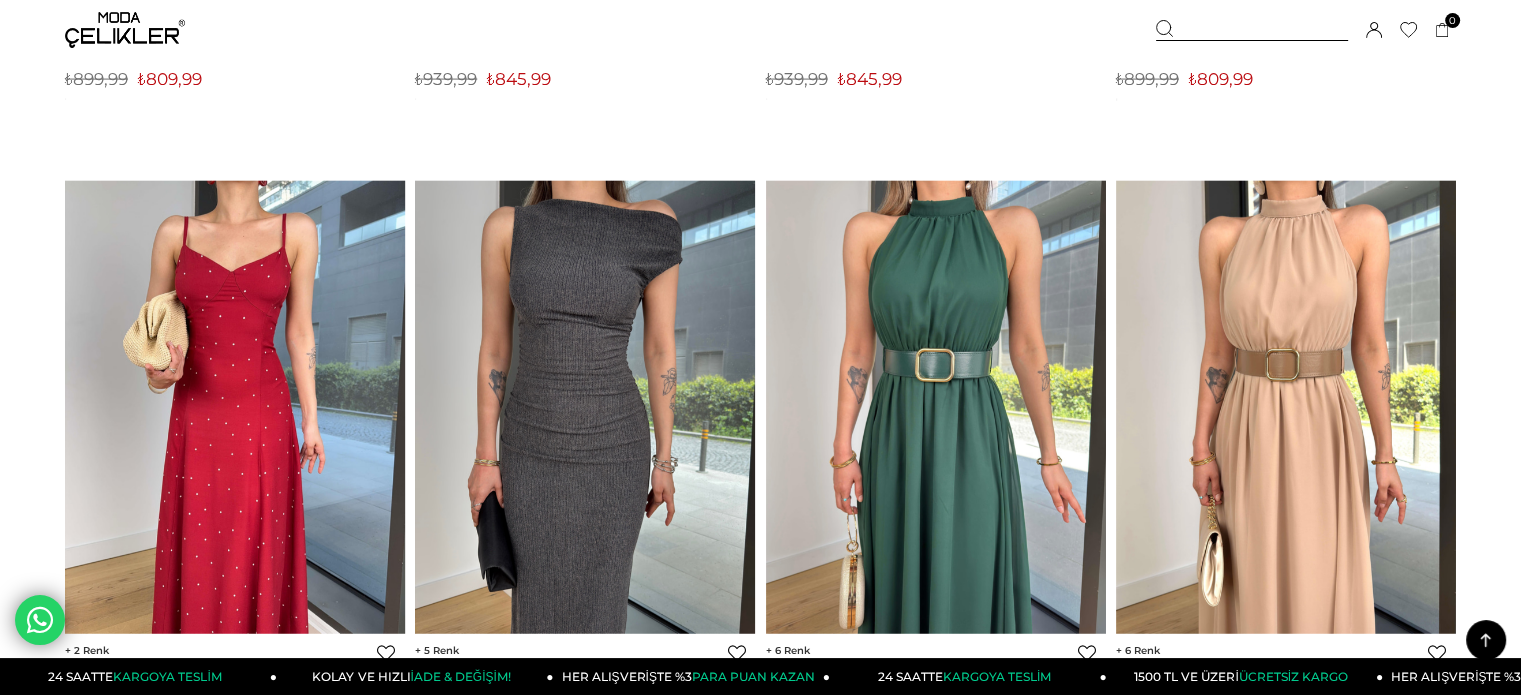 scroll, scrollTop: 12304, scrollLeft: 0, axis: vertical 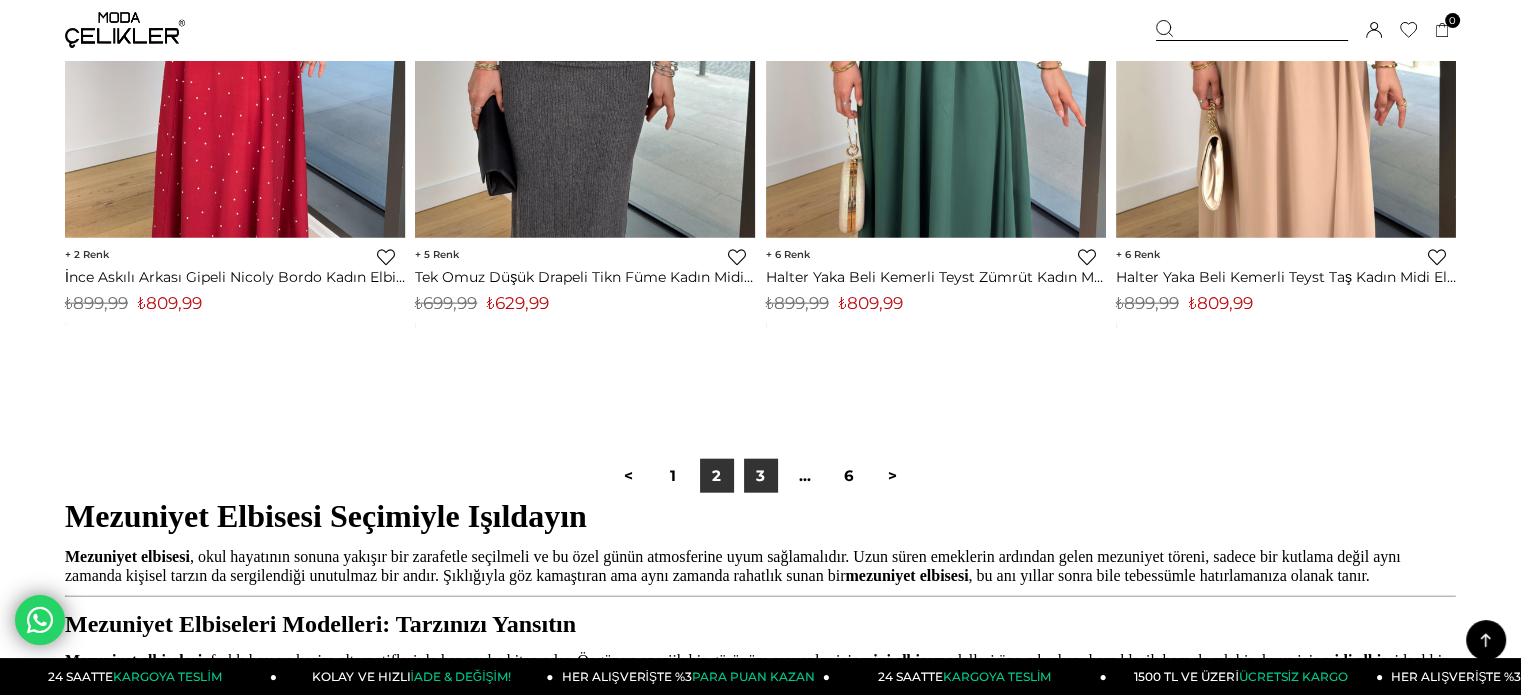 click on "3" at bounding box center (761, 476) 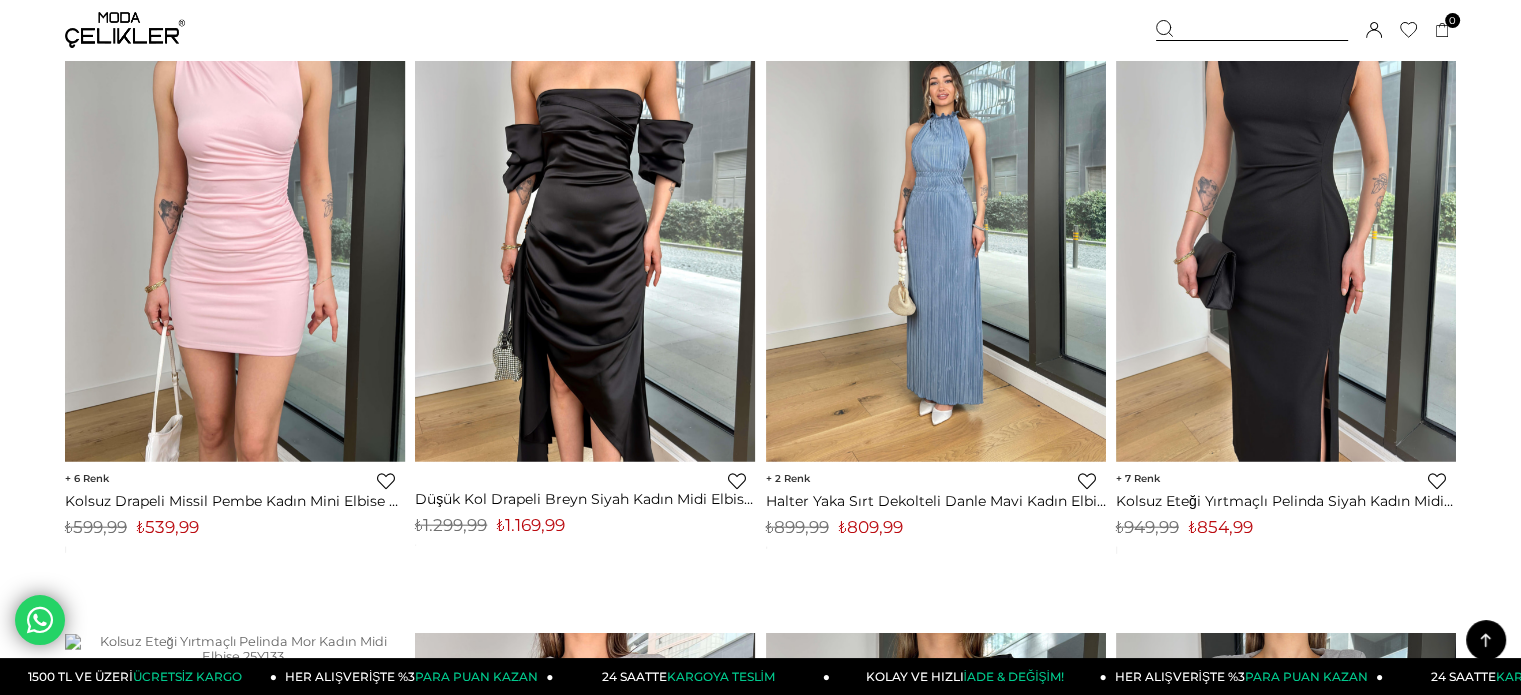 scroll, scrollTop: 4549, scrollLeft: 0, axis: vertical 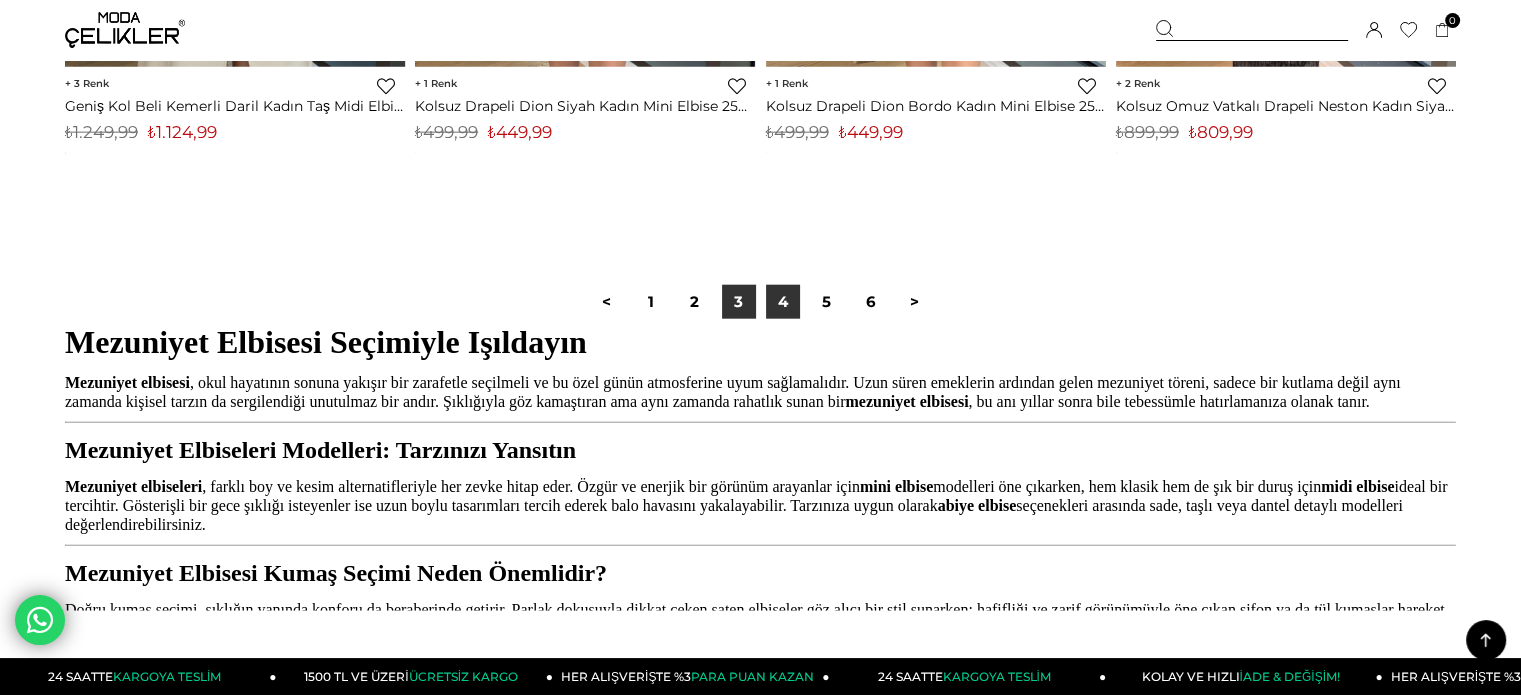 click on "4" at bounding box center (783, 302) 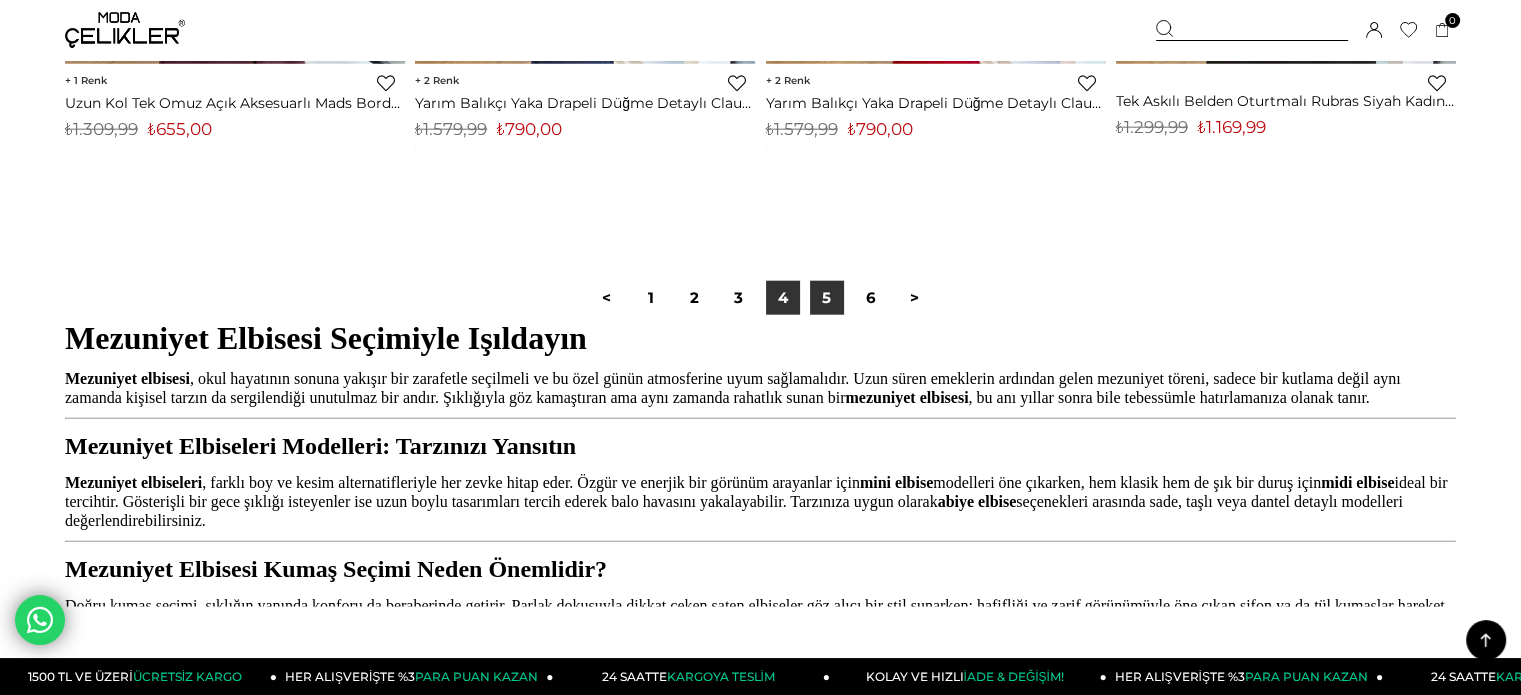 click on "5" at bounding box center [827, 298] 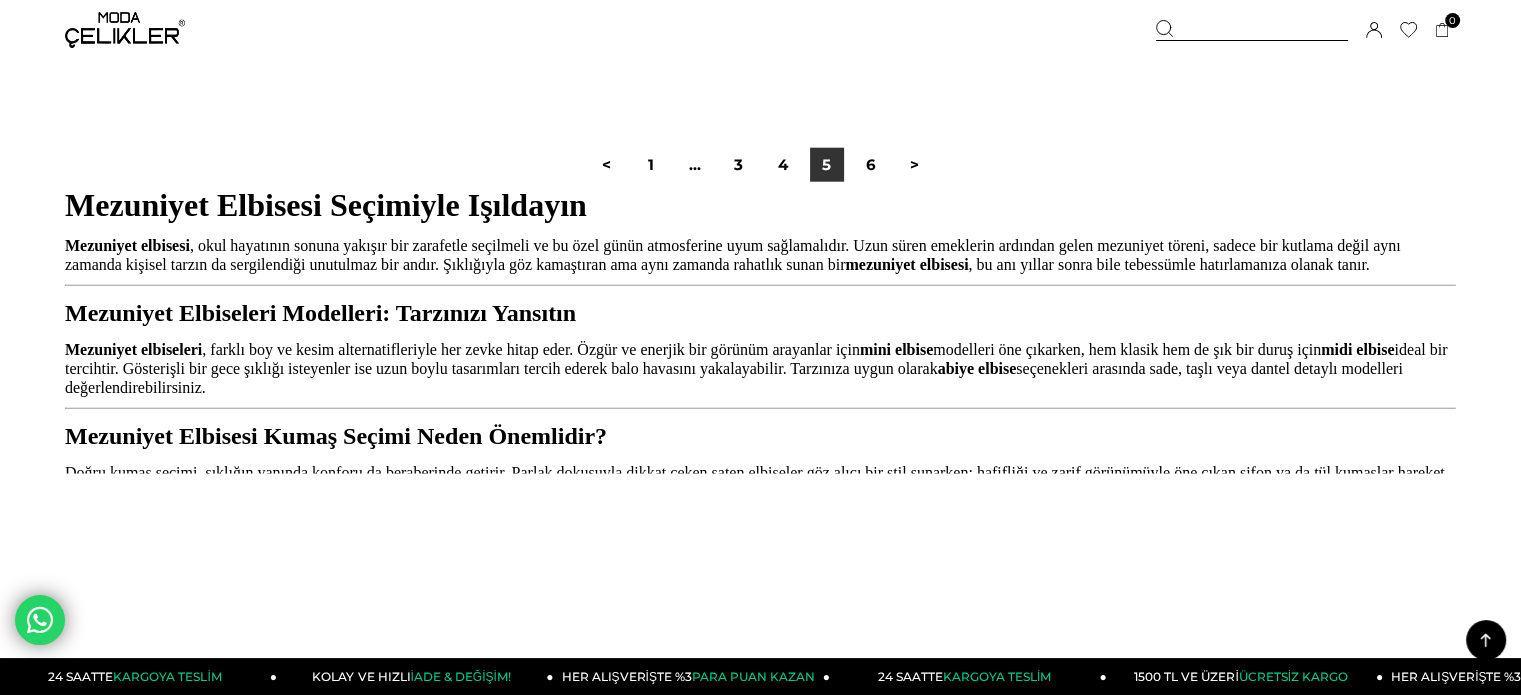scroll, scrollTop: 12342, scrollLeft: 0, axis: vertical 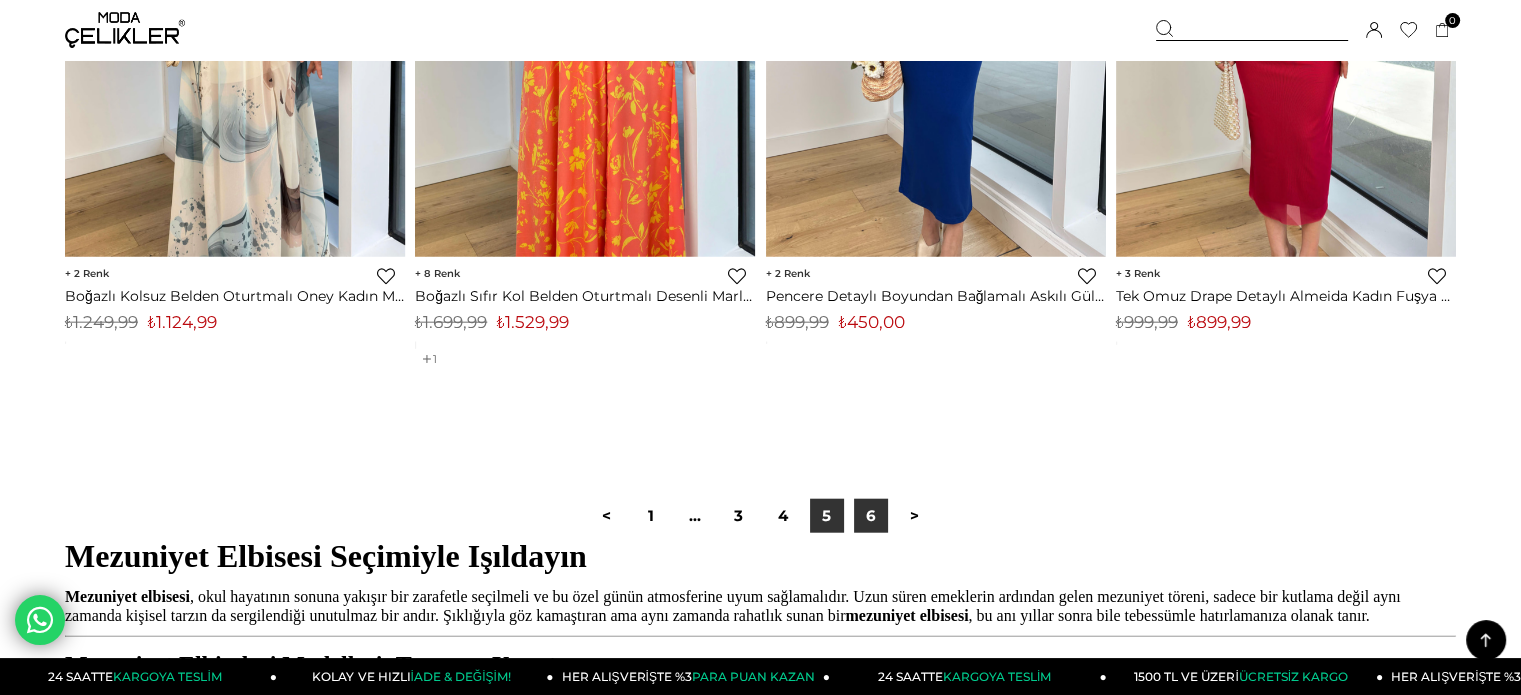 click on "6" at bounding box center [871, 516] 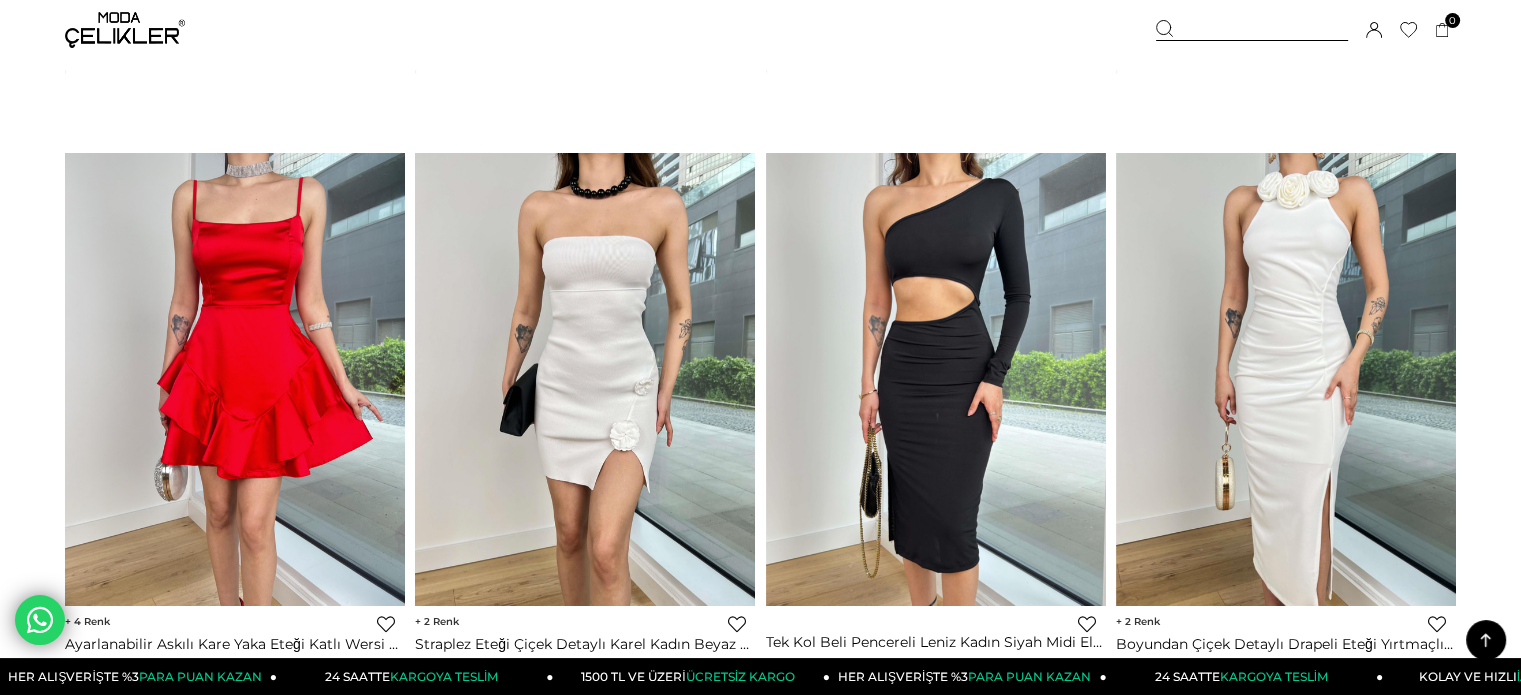 scroll, scrollTop: 2615, scrollLeft: 0, axis: vertical 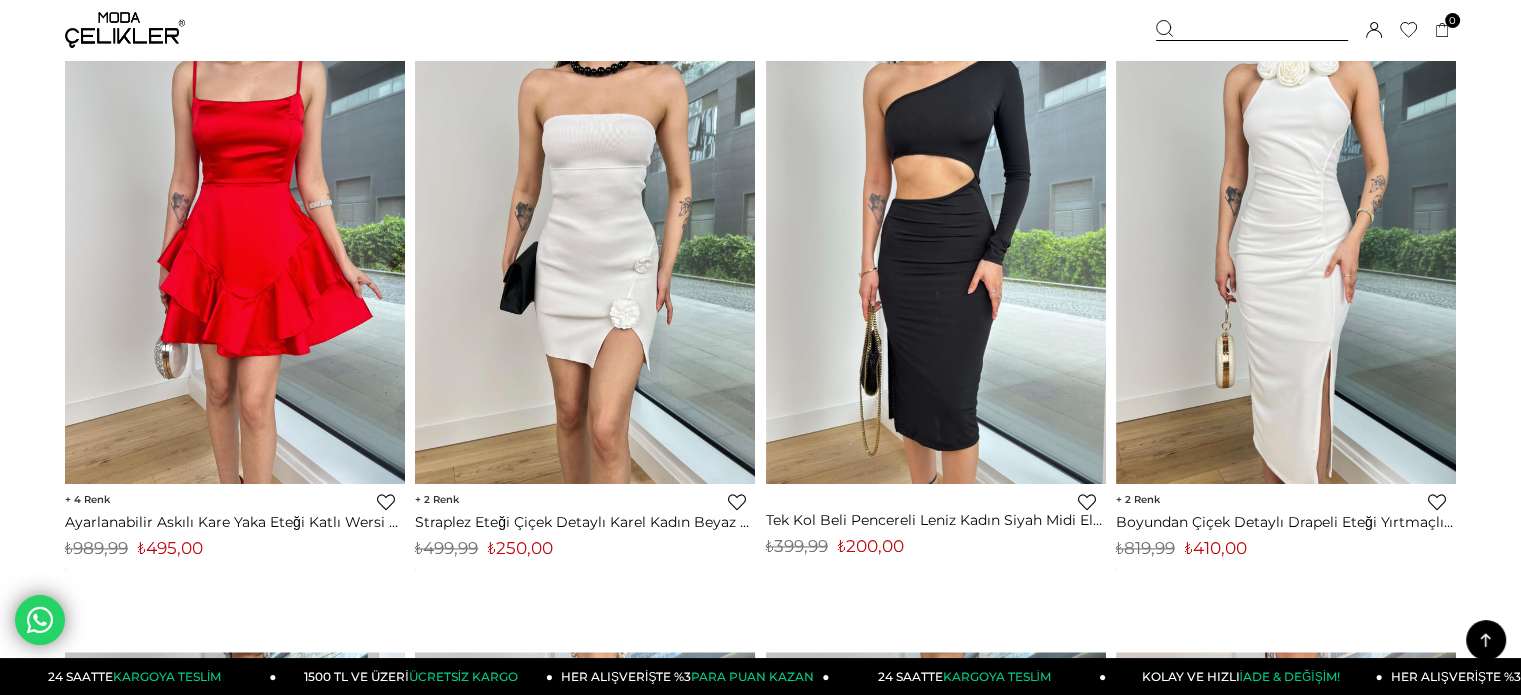 drag, startPoint x: 881, startPoint y: 511, endPoint x: 70, endPoint y: 447, distance: 813.52136 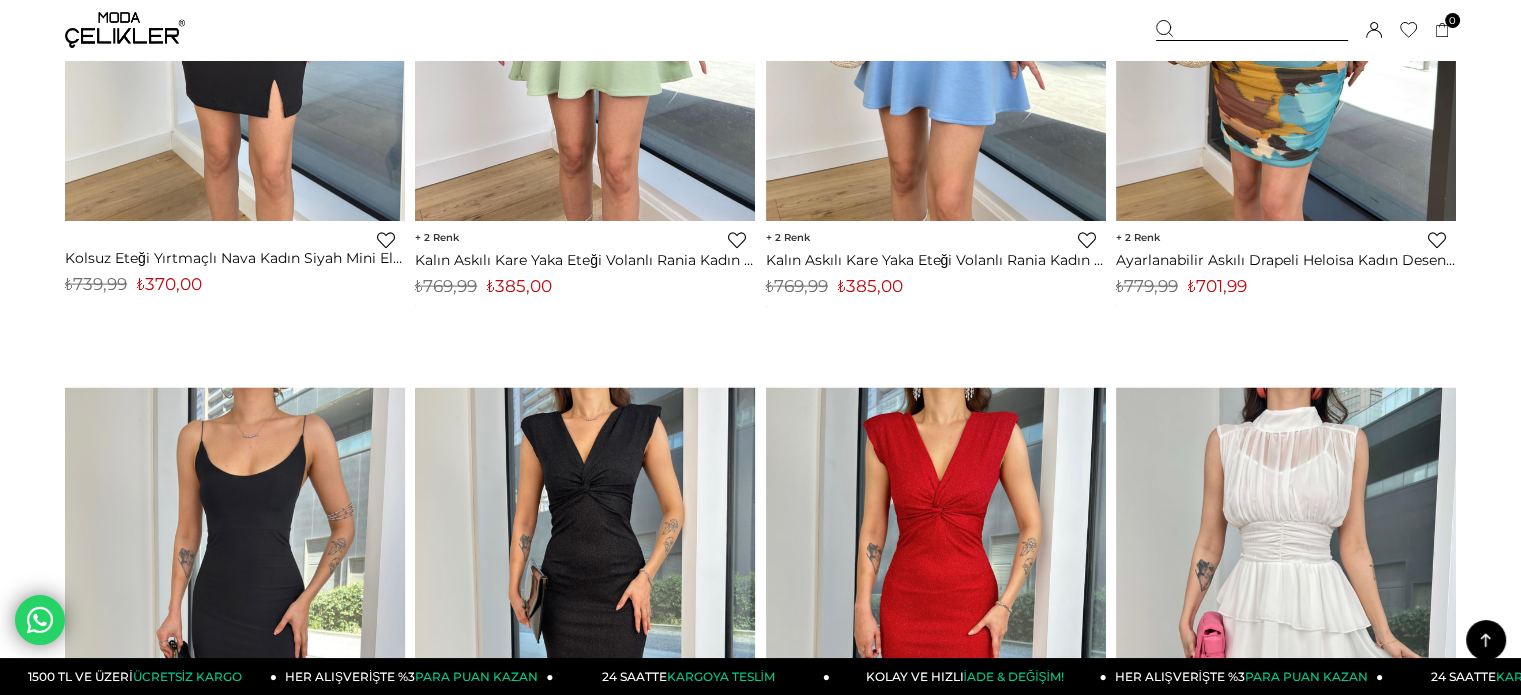 scroll, scrollTop: 4230, scrollLeft: 0, axis: vertical 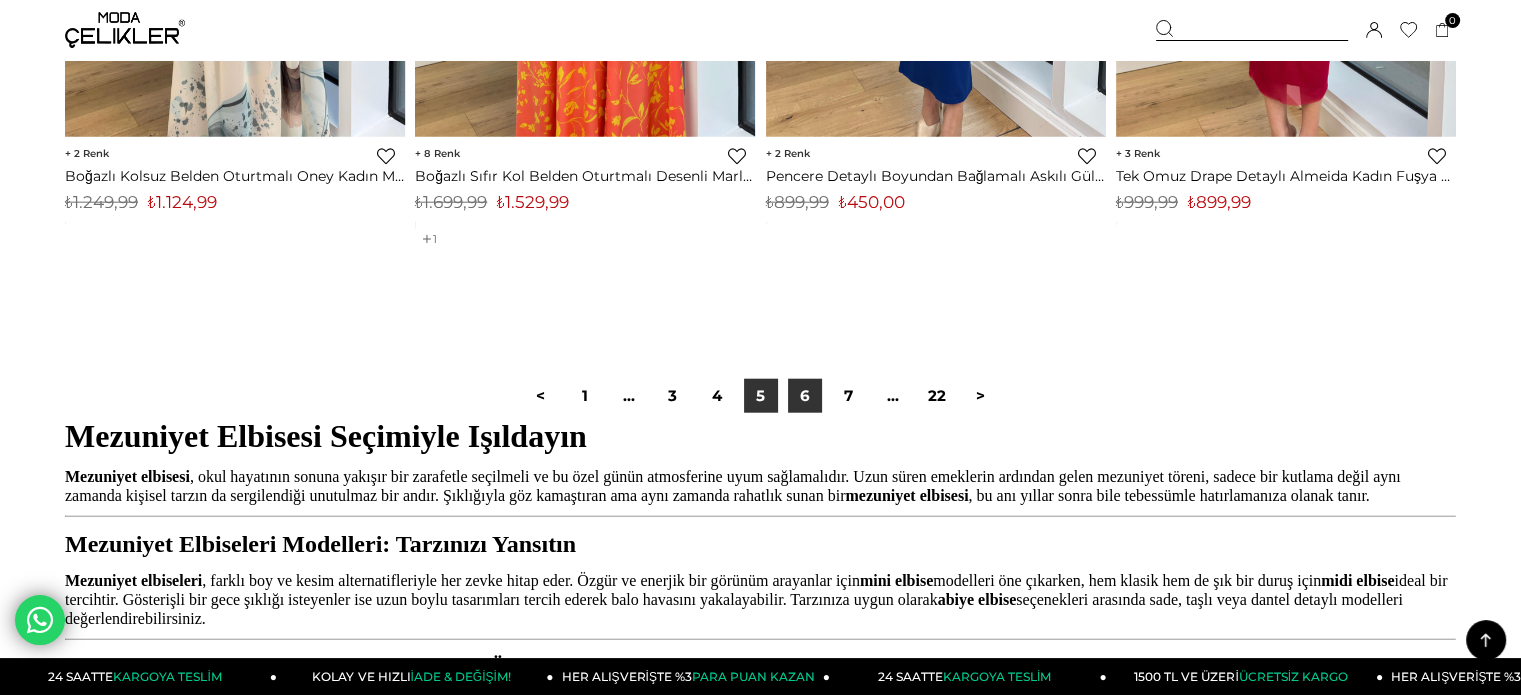 click on "6" at bounding box center (805, 396) 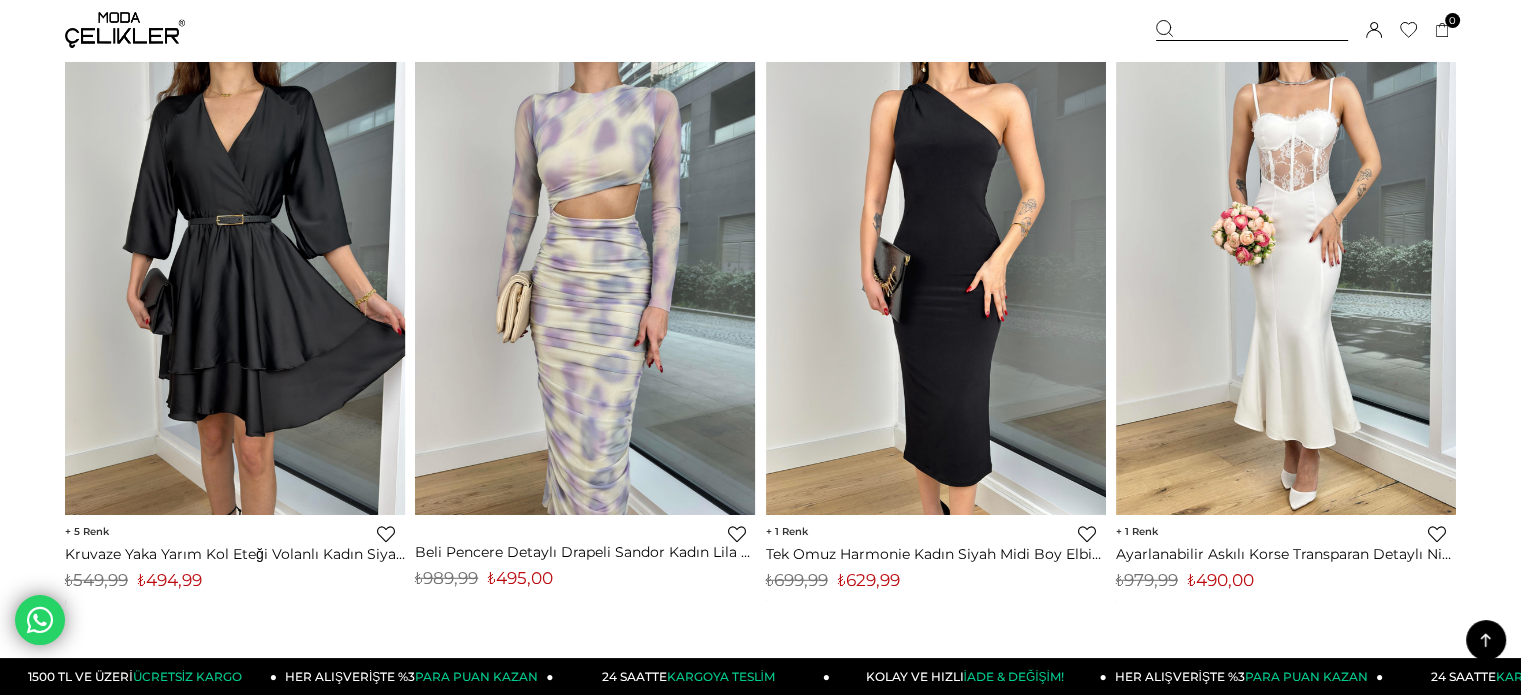scroll, scrollTop: 5176, scrollLeft: 0, axis: vertical 